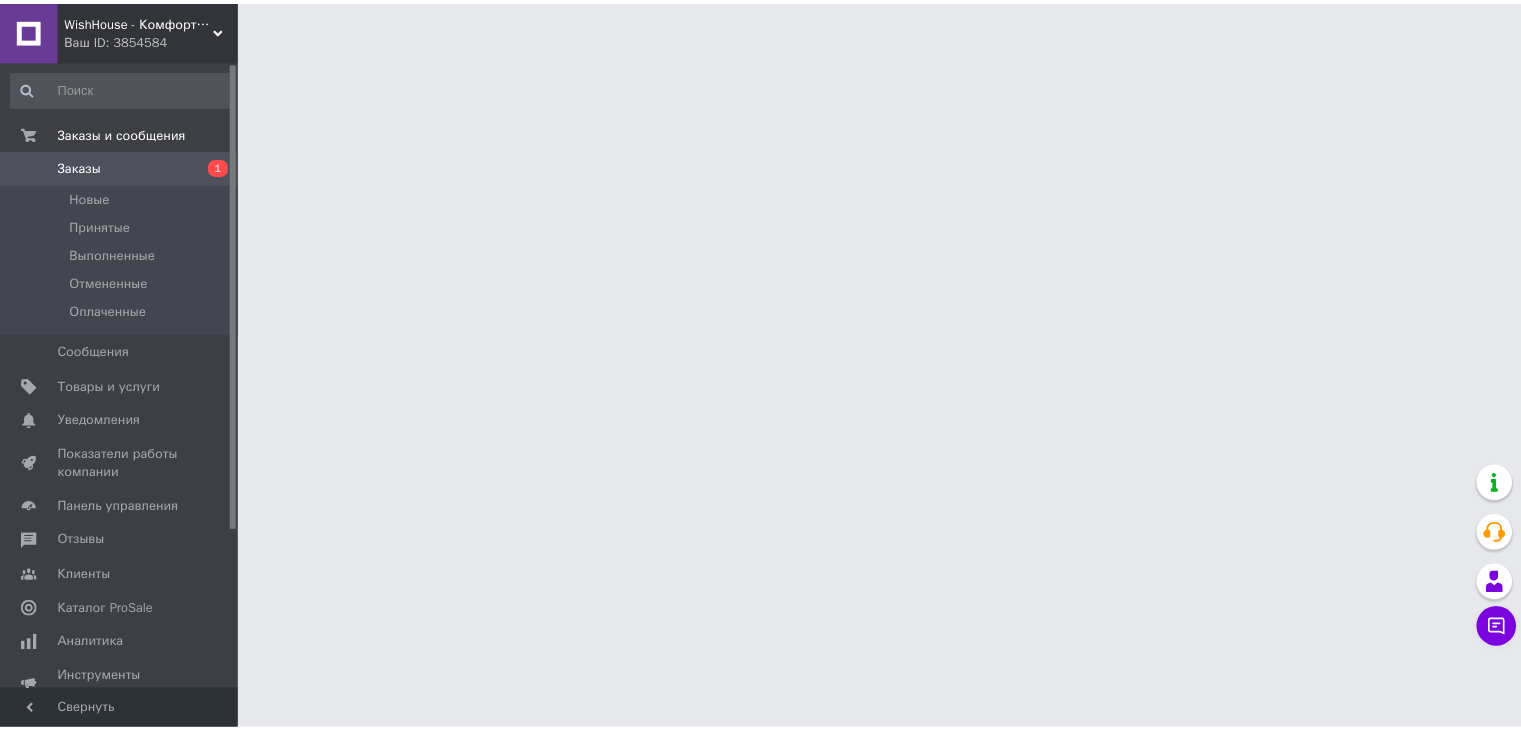 scroll, scrollTop: 0, scrollLeft: 0, axis: both 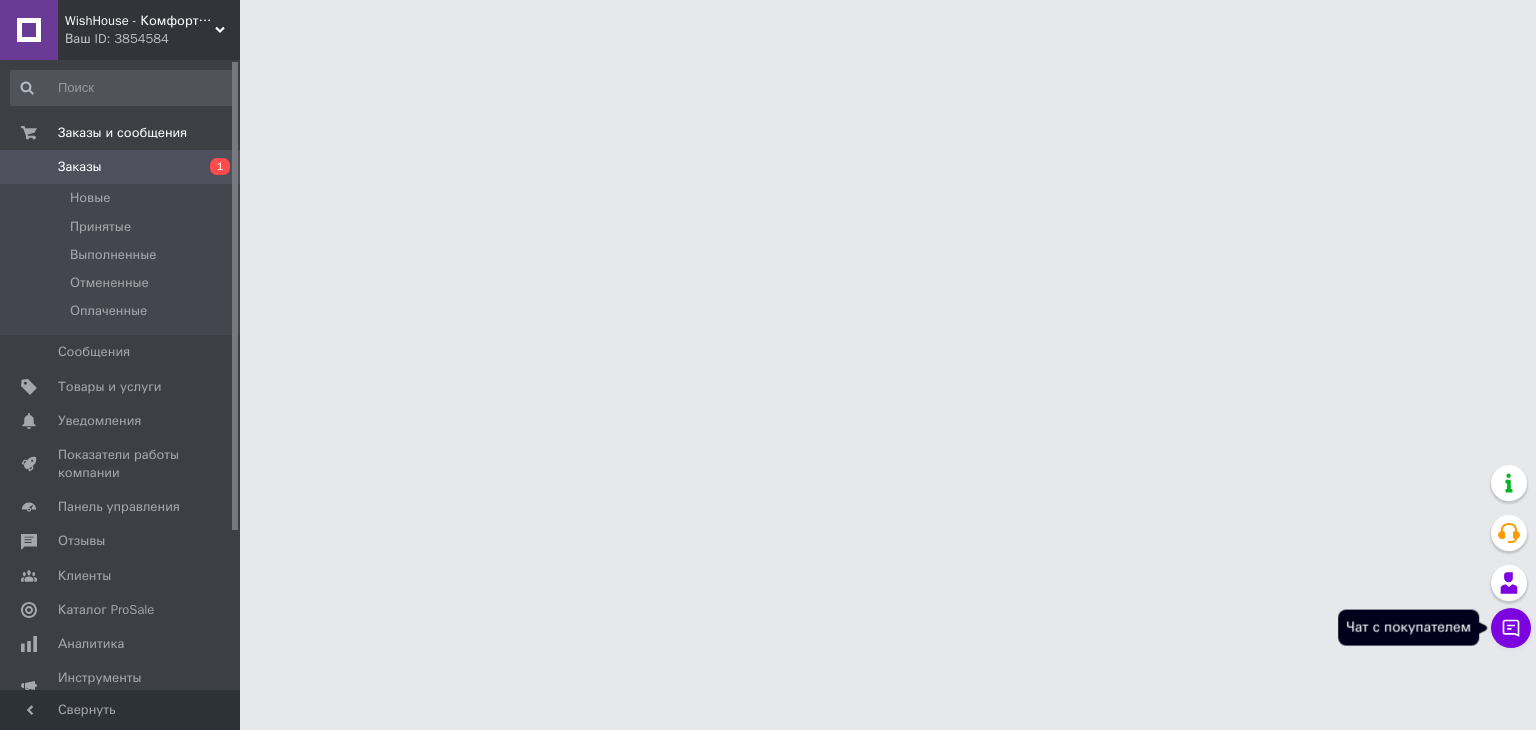 click on "Чат с покупателем" at bounding box center [1511, 628] 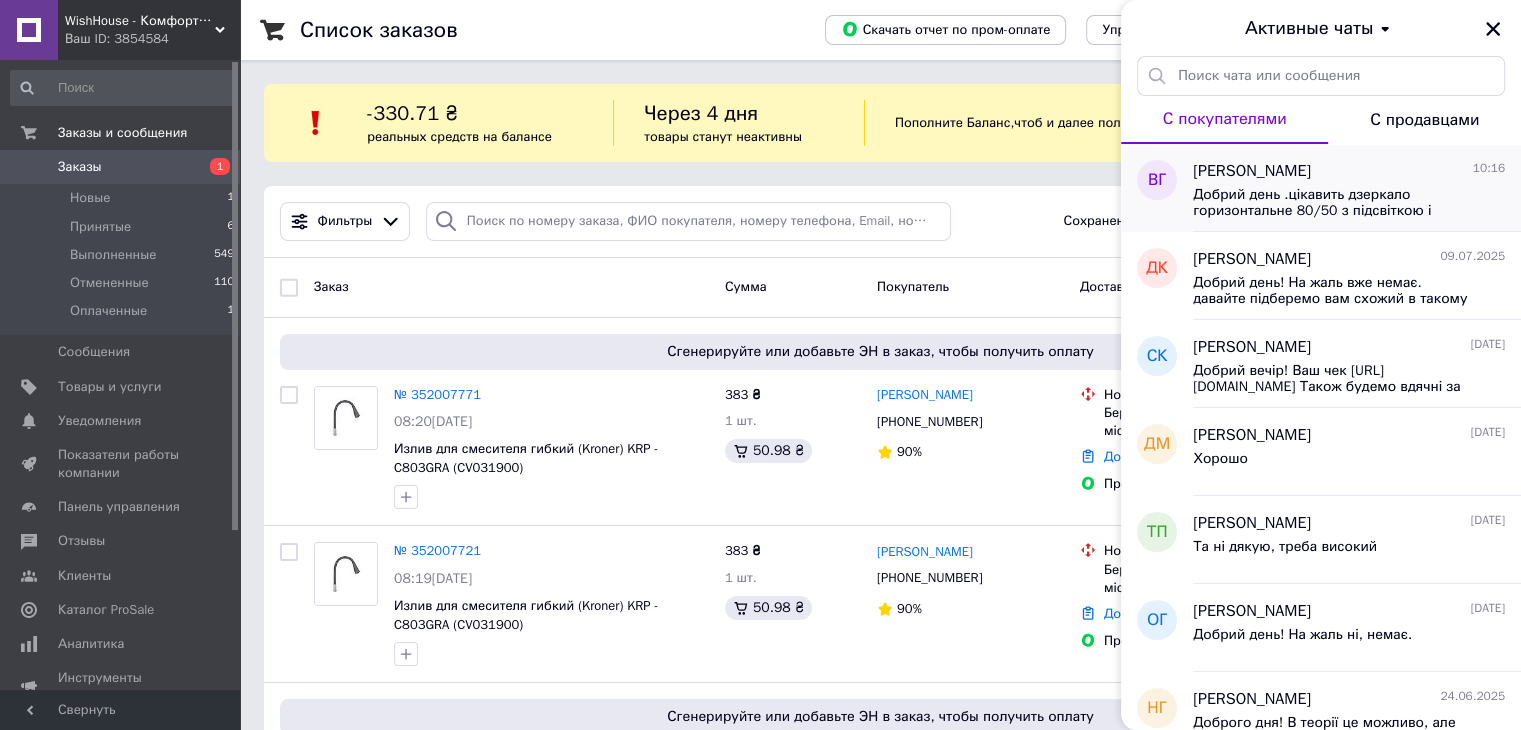 click on "Добрий день .цікавить дзеркало горизонтальне 80/50 з підсвіткою і антизапотіванням .можливо є акційні ?" at bounding box center [1335, 203] 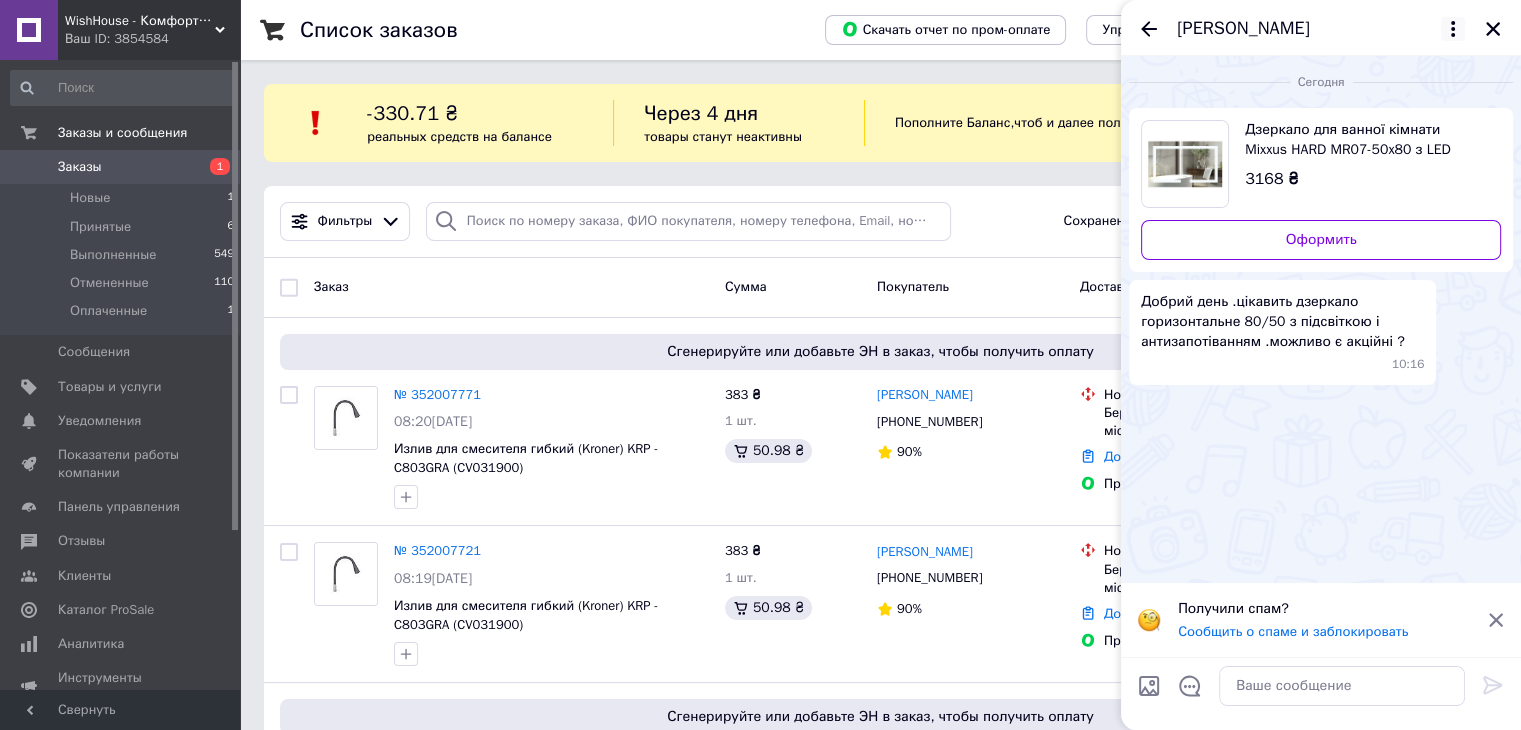 click 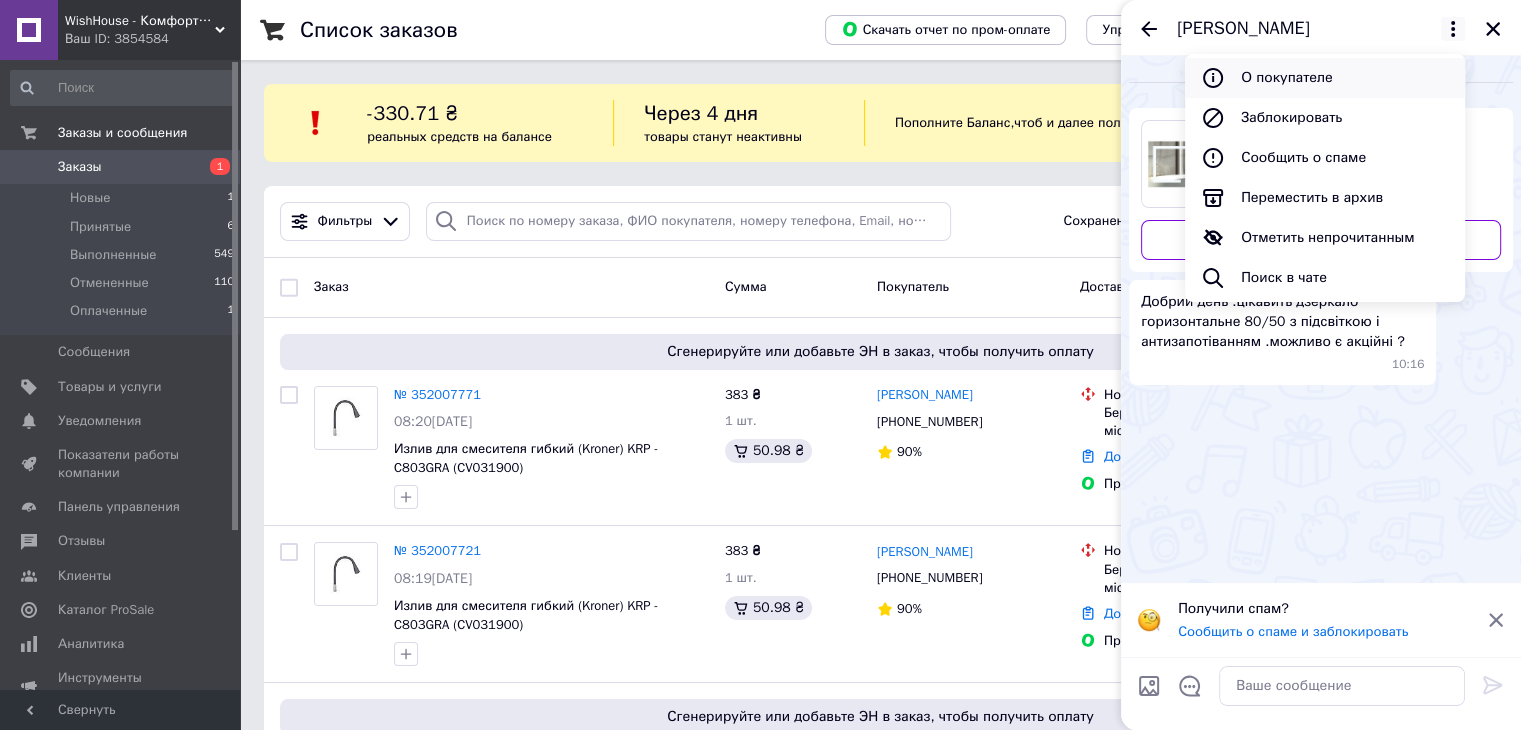 click on "О покупателе" at bounding box center (1325, 78) 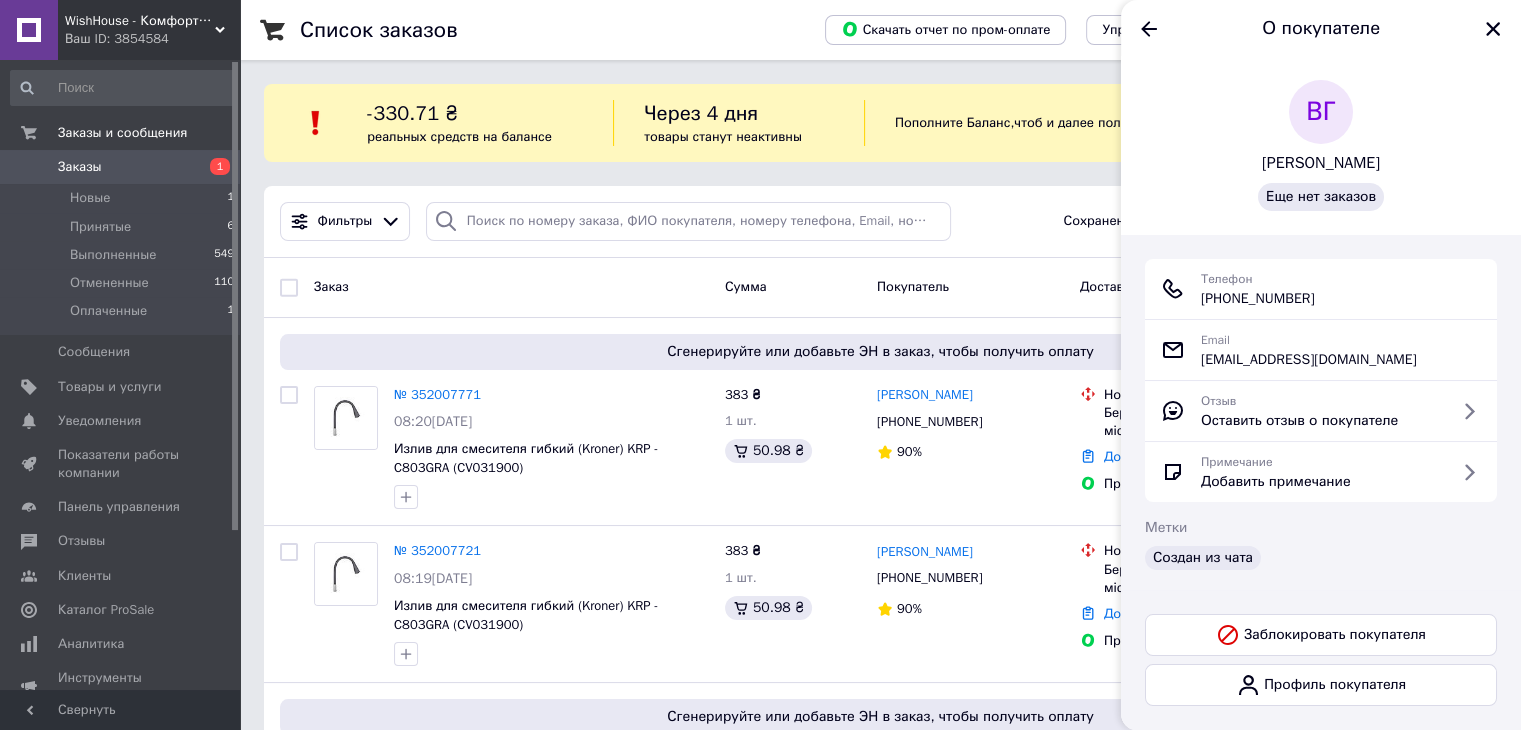 click on "[PHONE_NUMBER]" at bounding box center (1258, 299) 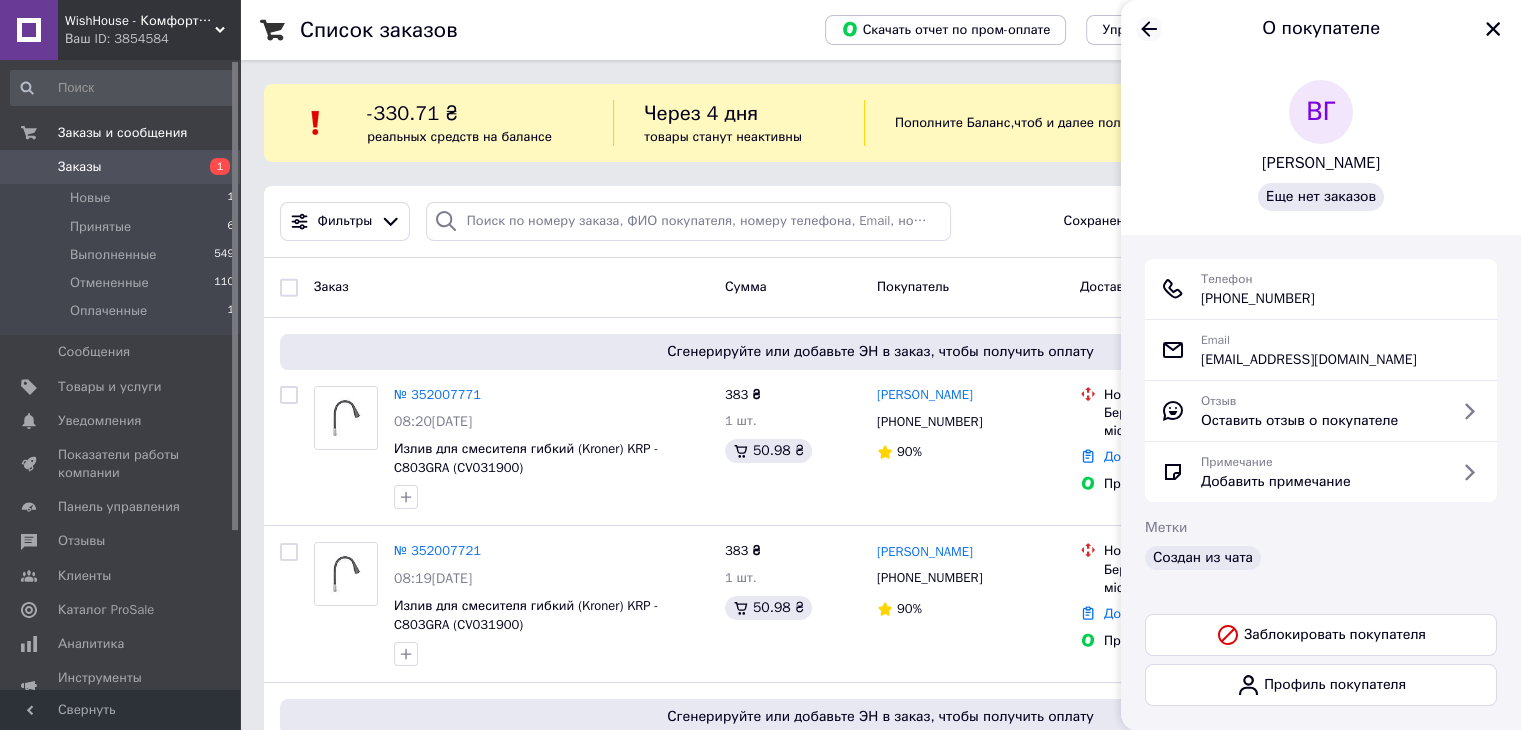 click 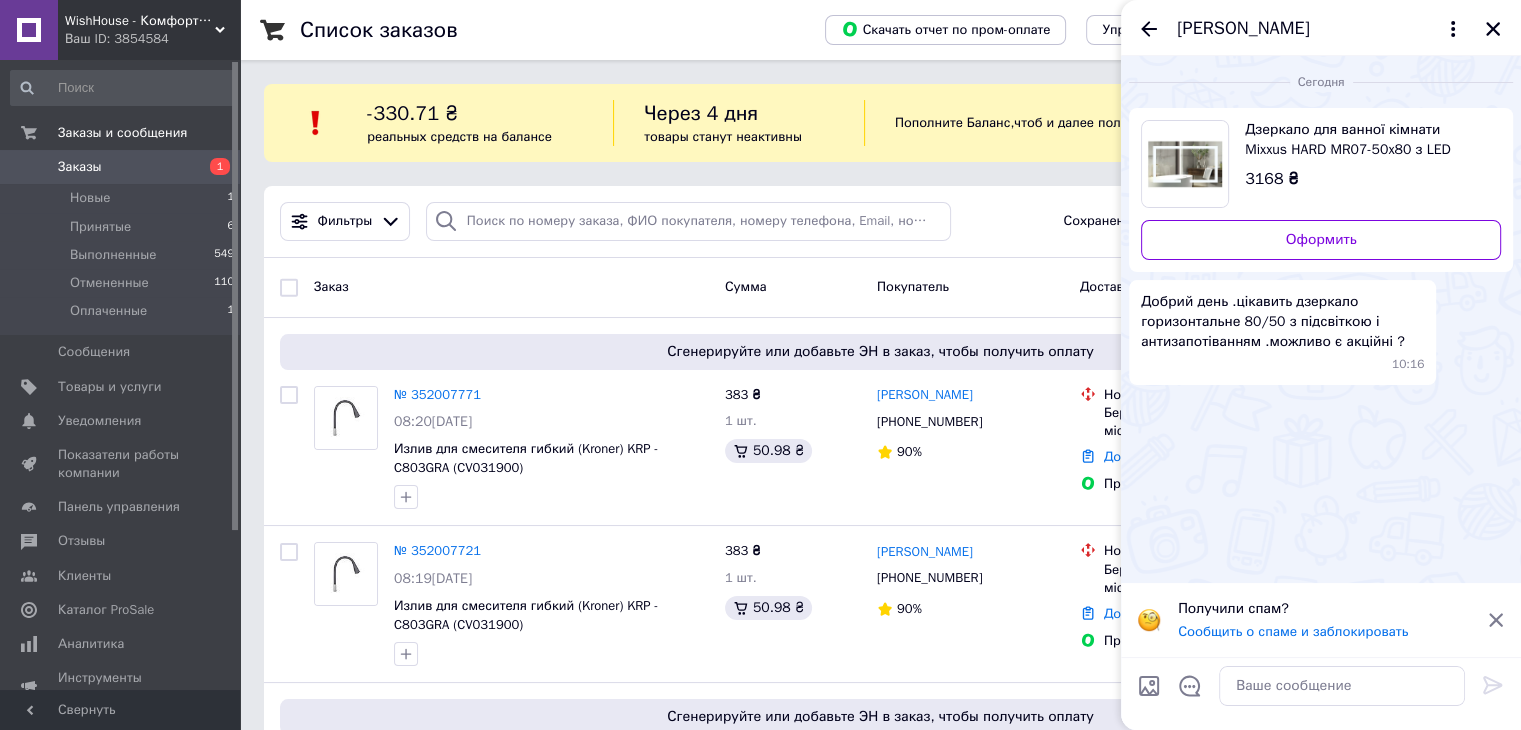 click on "Дзеркало для ванної кімнати Mixxus HARD MR07-50x80 з LED Touch та антизапотіванням" at bounding box center (1365, 140) 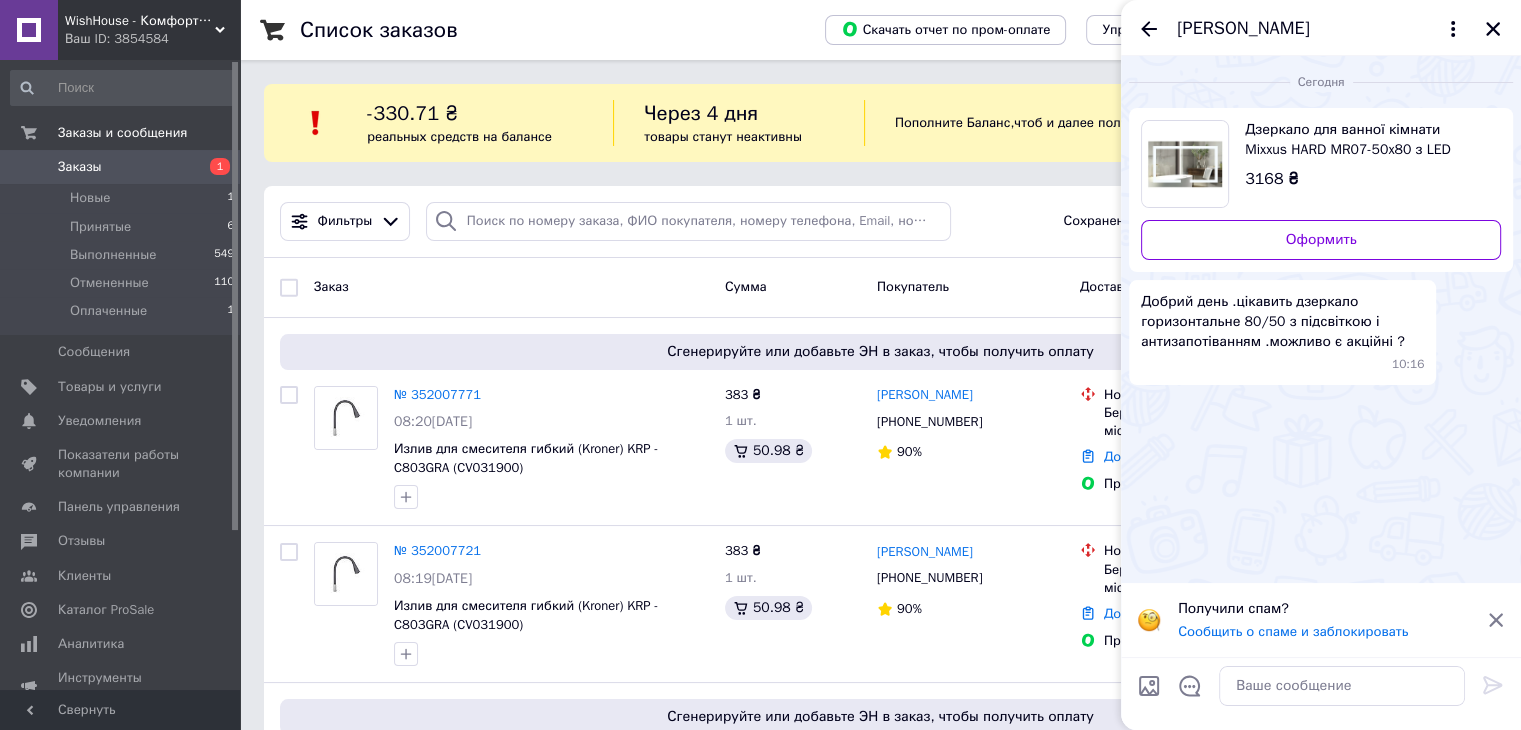 click on "Добрий день .цікавить дзеркало горизонтальне 80/50 з підсвіткою і антизапотіванням .можливо є акційні ?" at bounding box center (1282, 322) 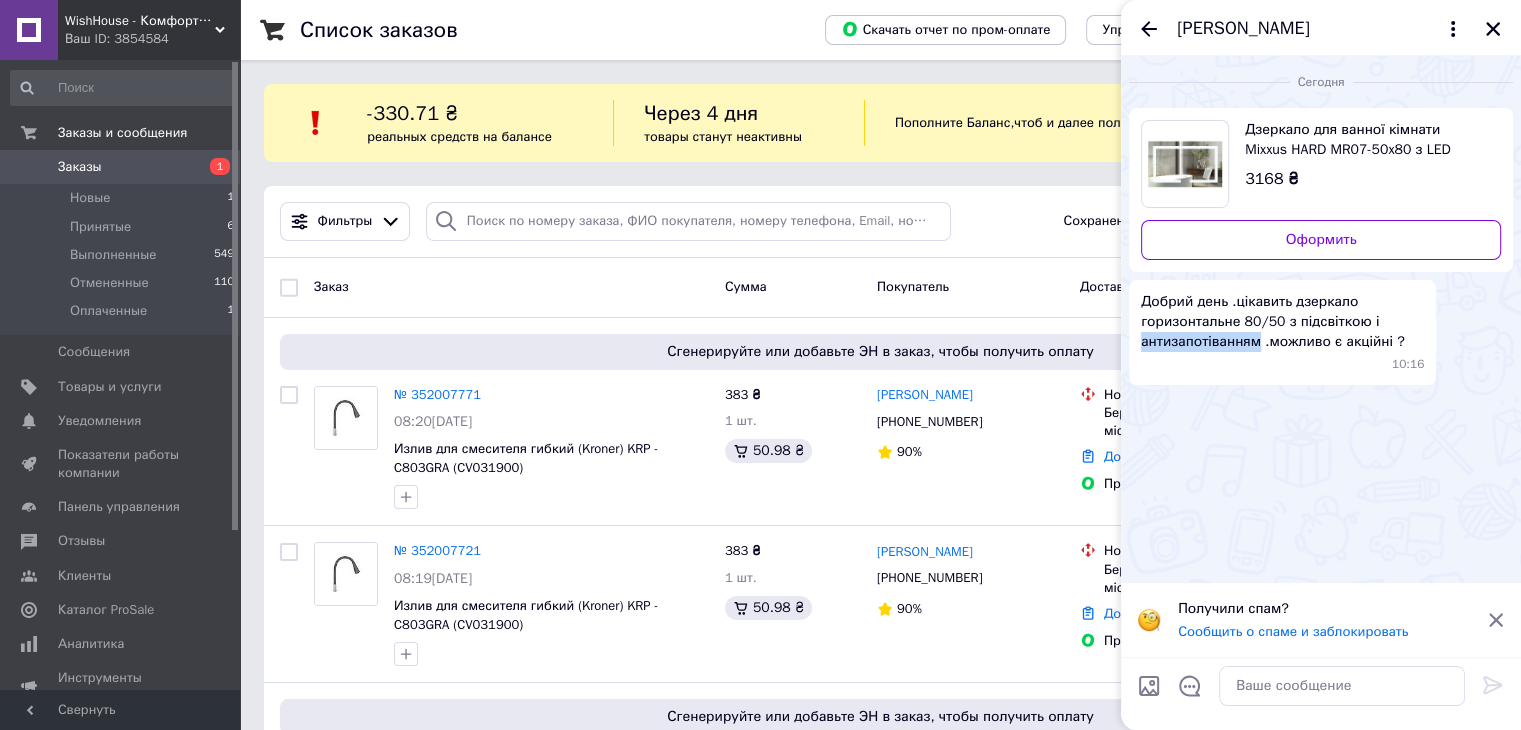 drag, startPoint x: 1216, startPoint y: 349, endPoint x: 1184, endPoint y: 346, distance: 32.140316 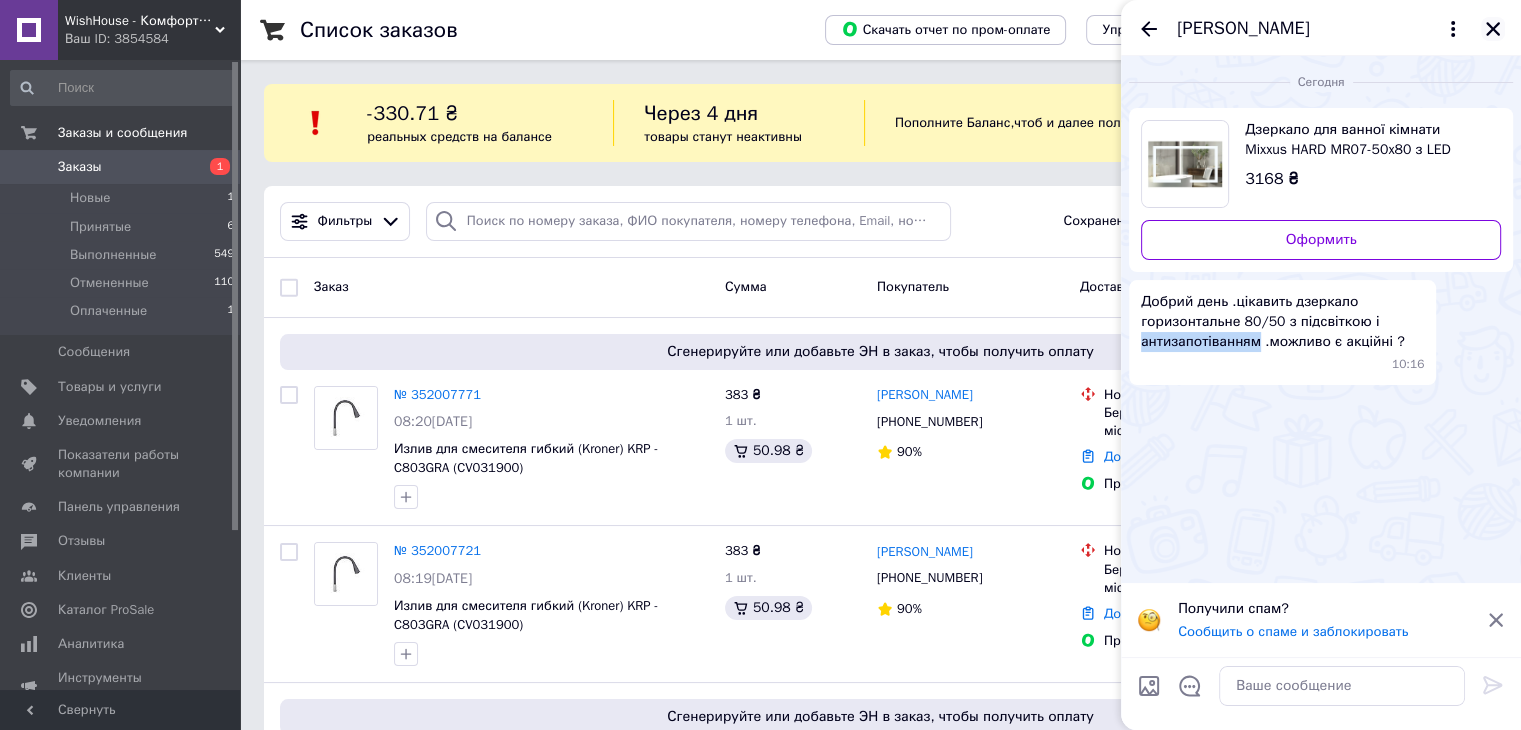 click 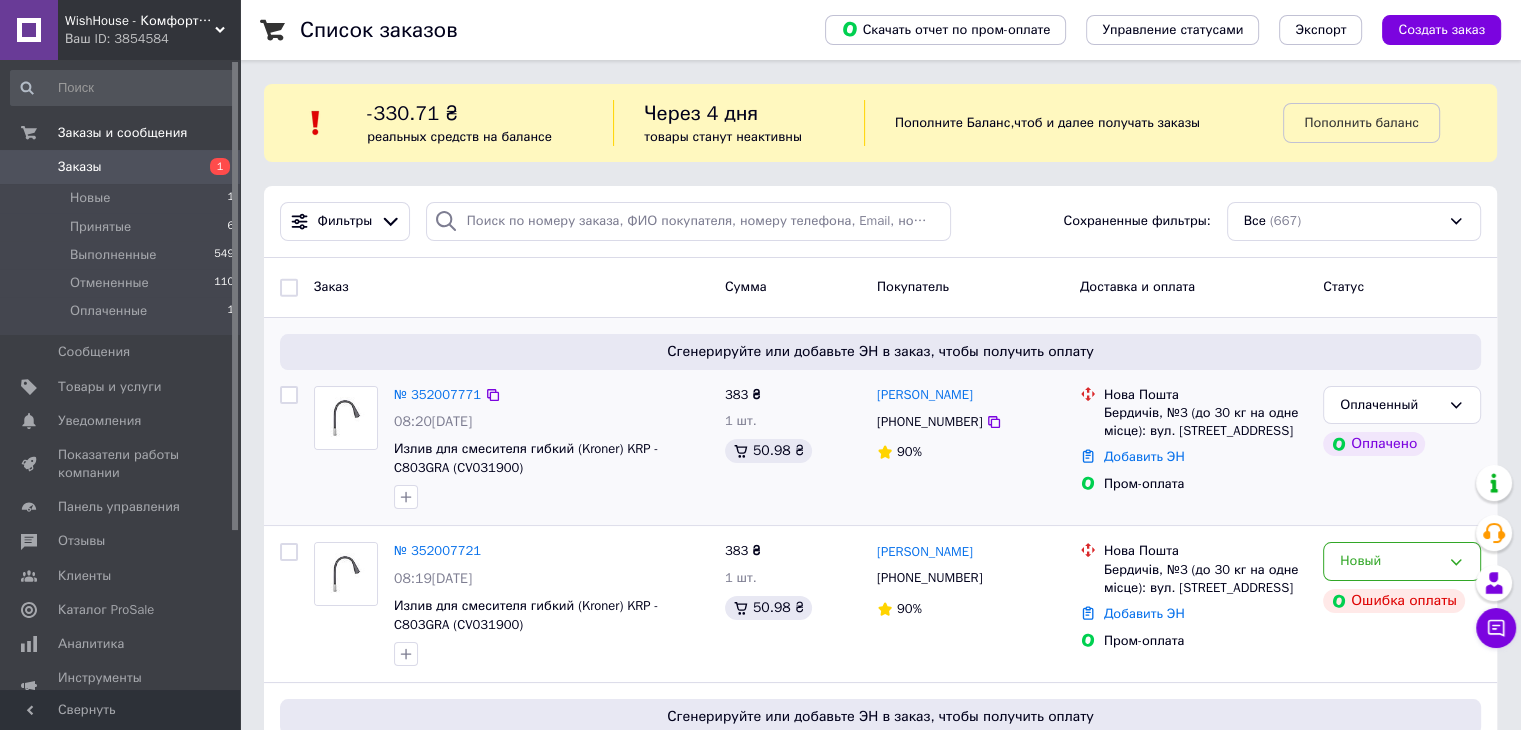 scroll, scrollTop: 172, scrollLeft: 0, axis: vertical 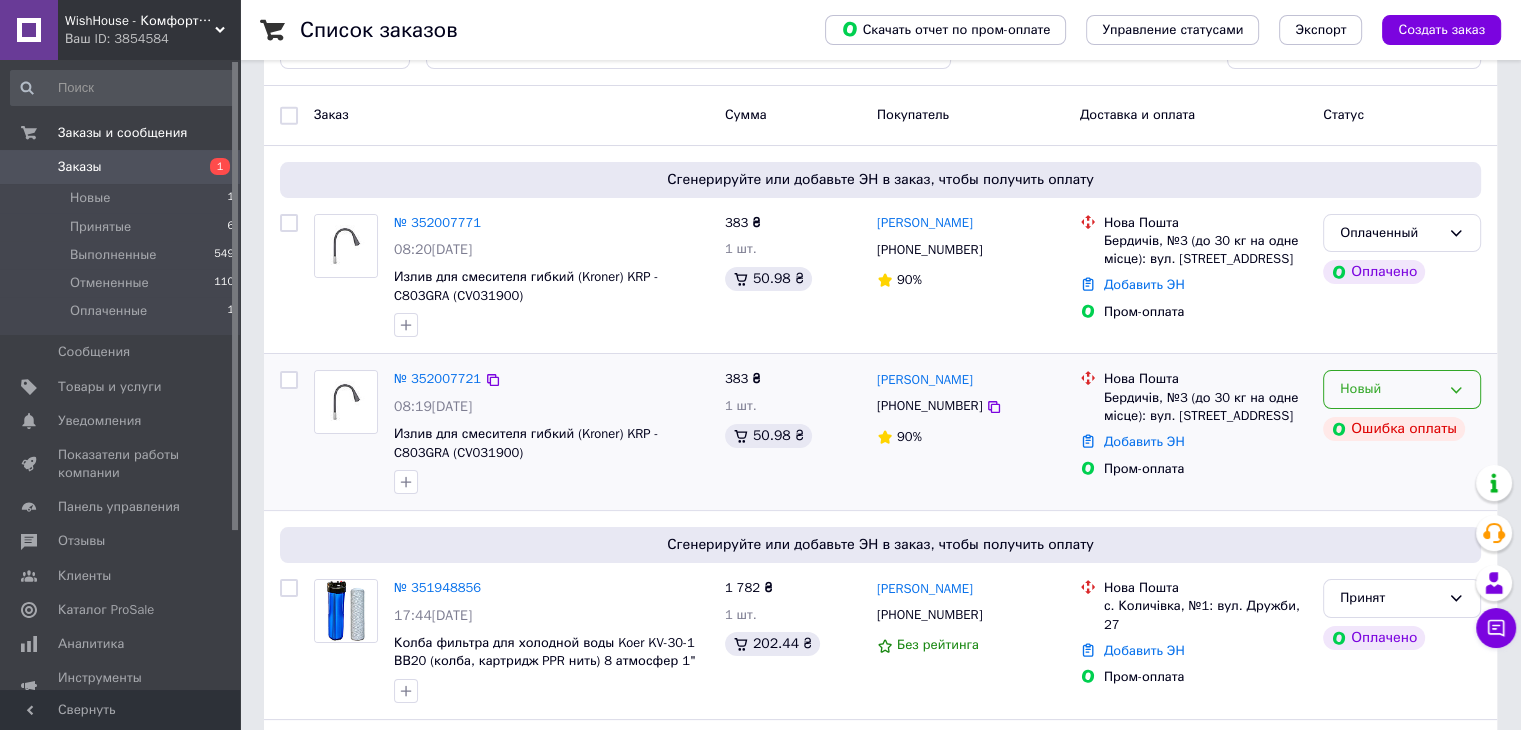 click on "Новый" at bounding box center [1390, 389] 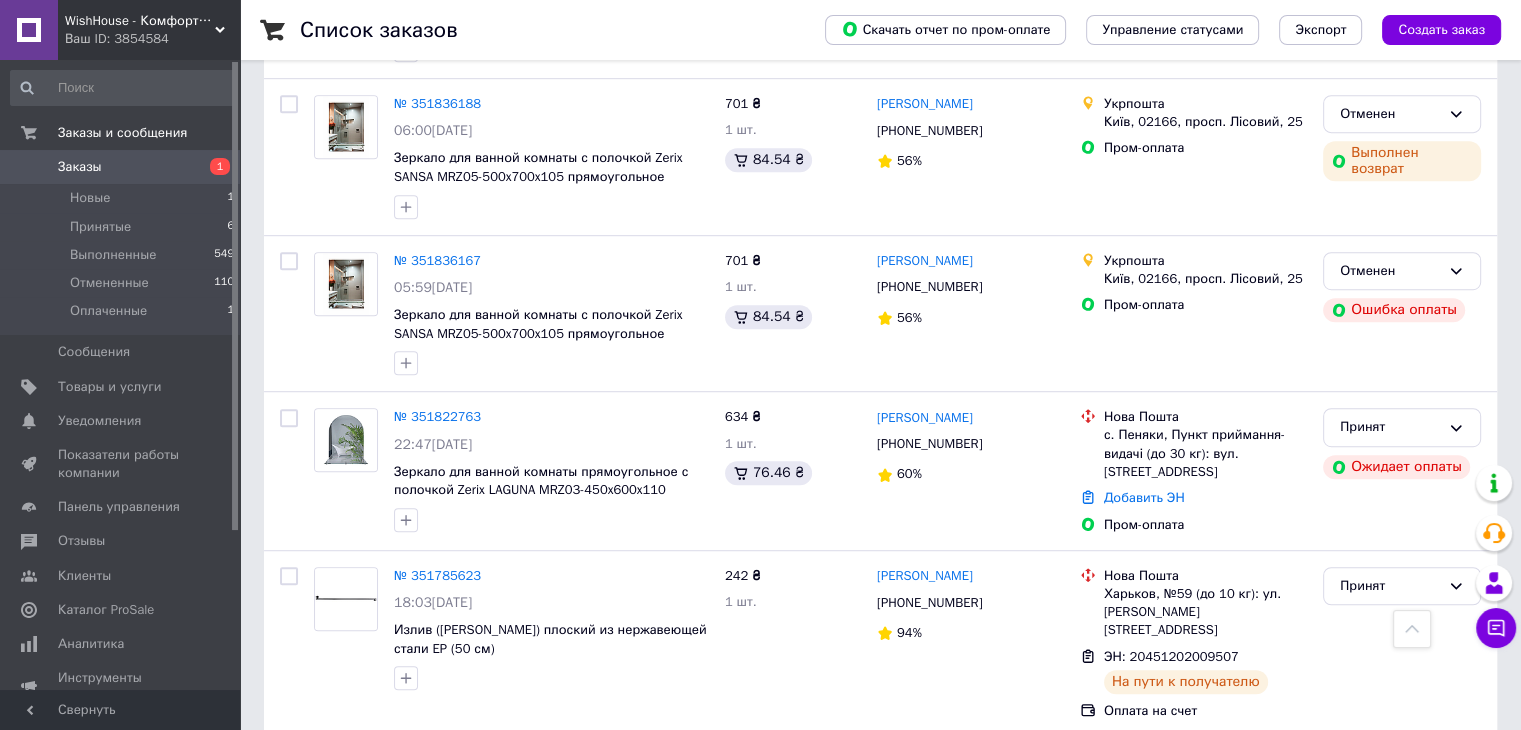 scroll, scrollTop: 1196, scrollLeft: 0, axis: vertical 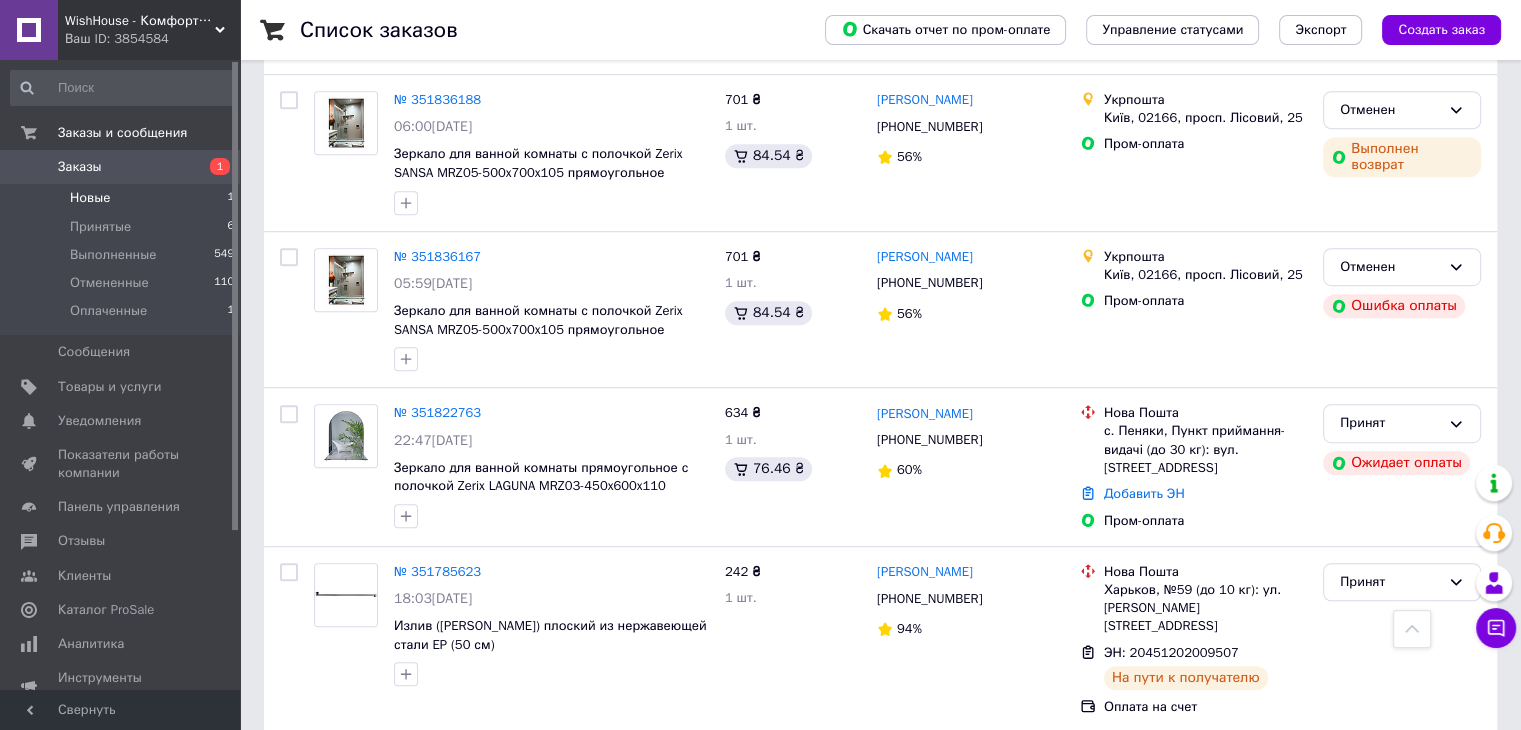 click on "Новые 1" at bounding box center [123, 198] 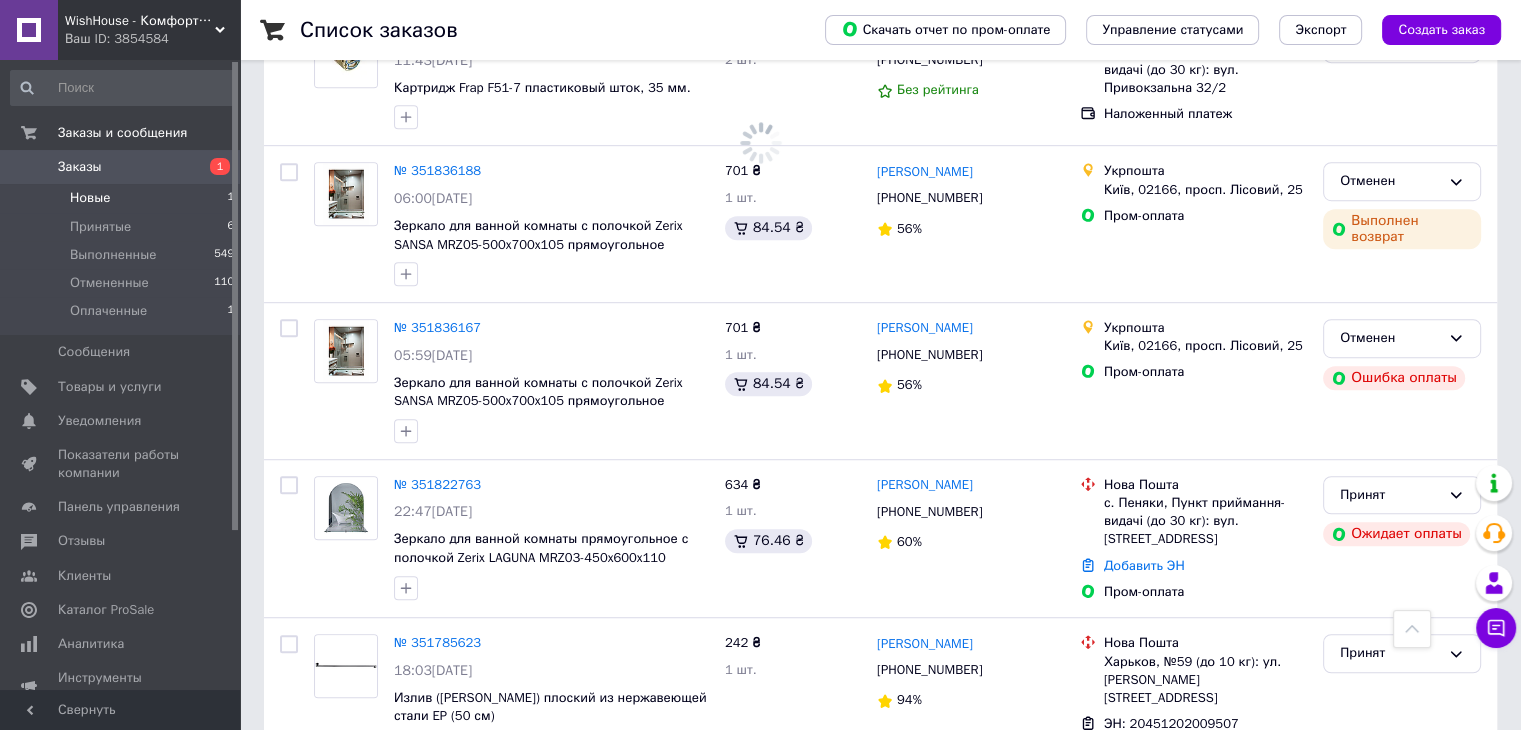 scroll, scrollTop: 1267, scrollLeft: 0, axis: vertical 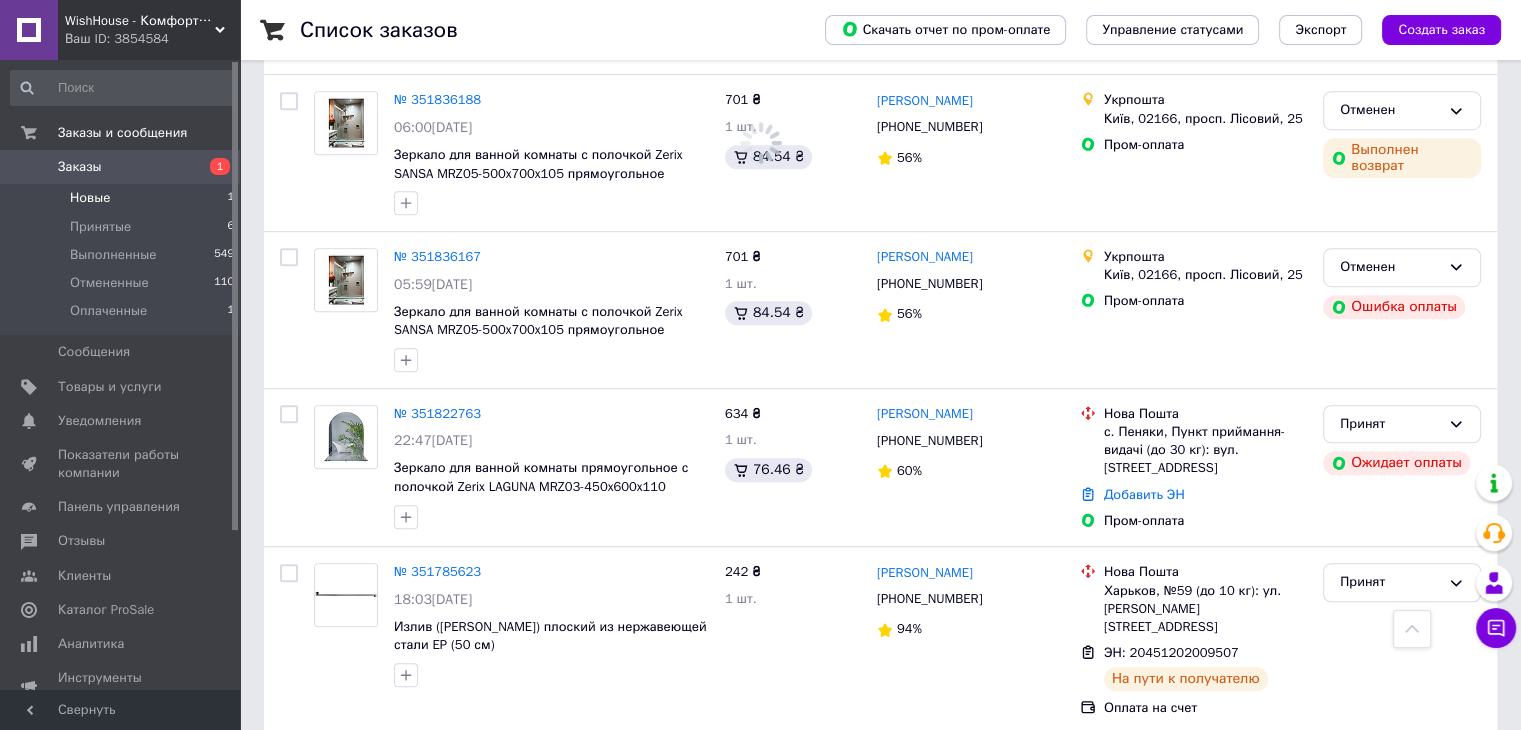 click on "Заказы 1" at bounding box center [123, 167] 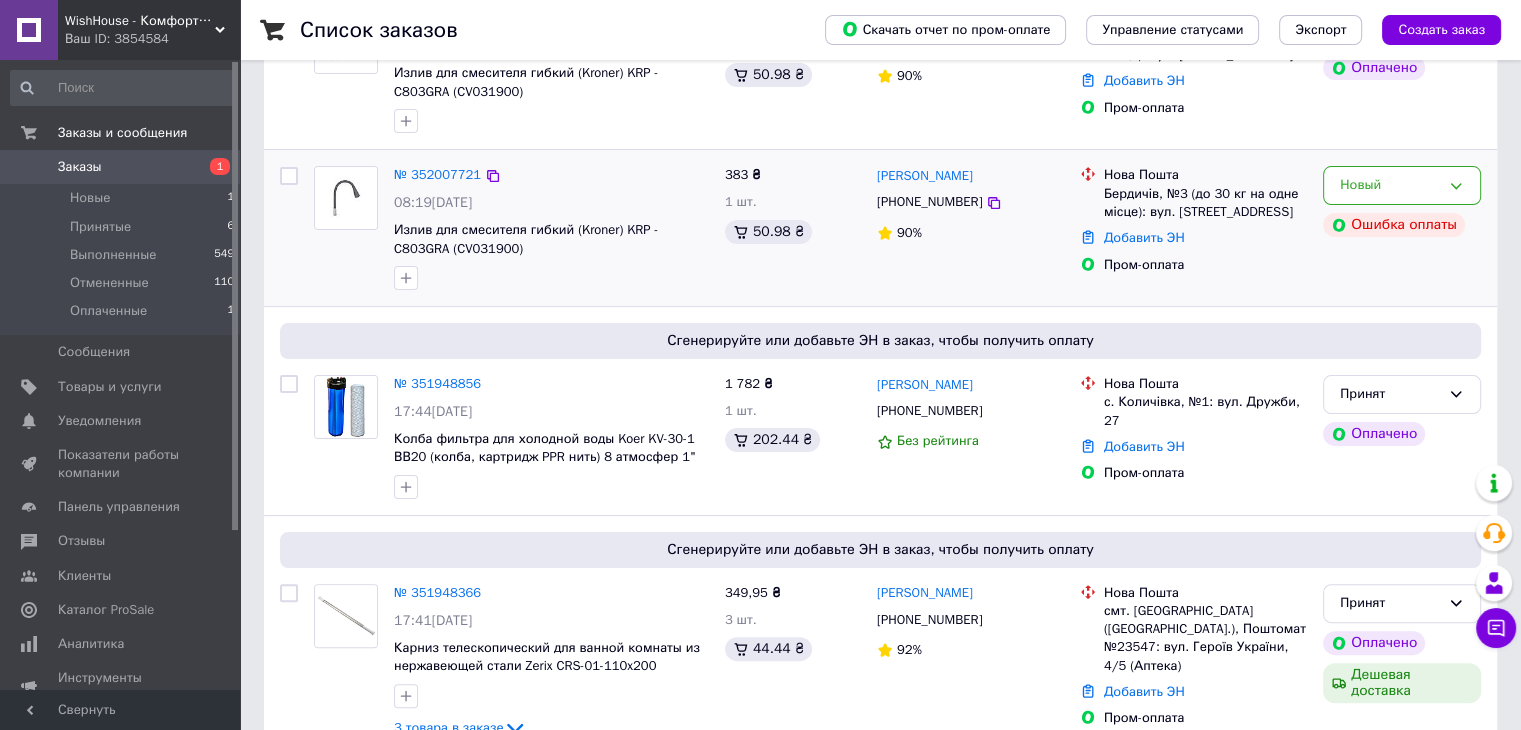 scroll, scrollTop: 432, scrollLeft: 0, axis: vertical 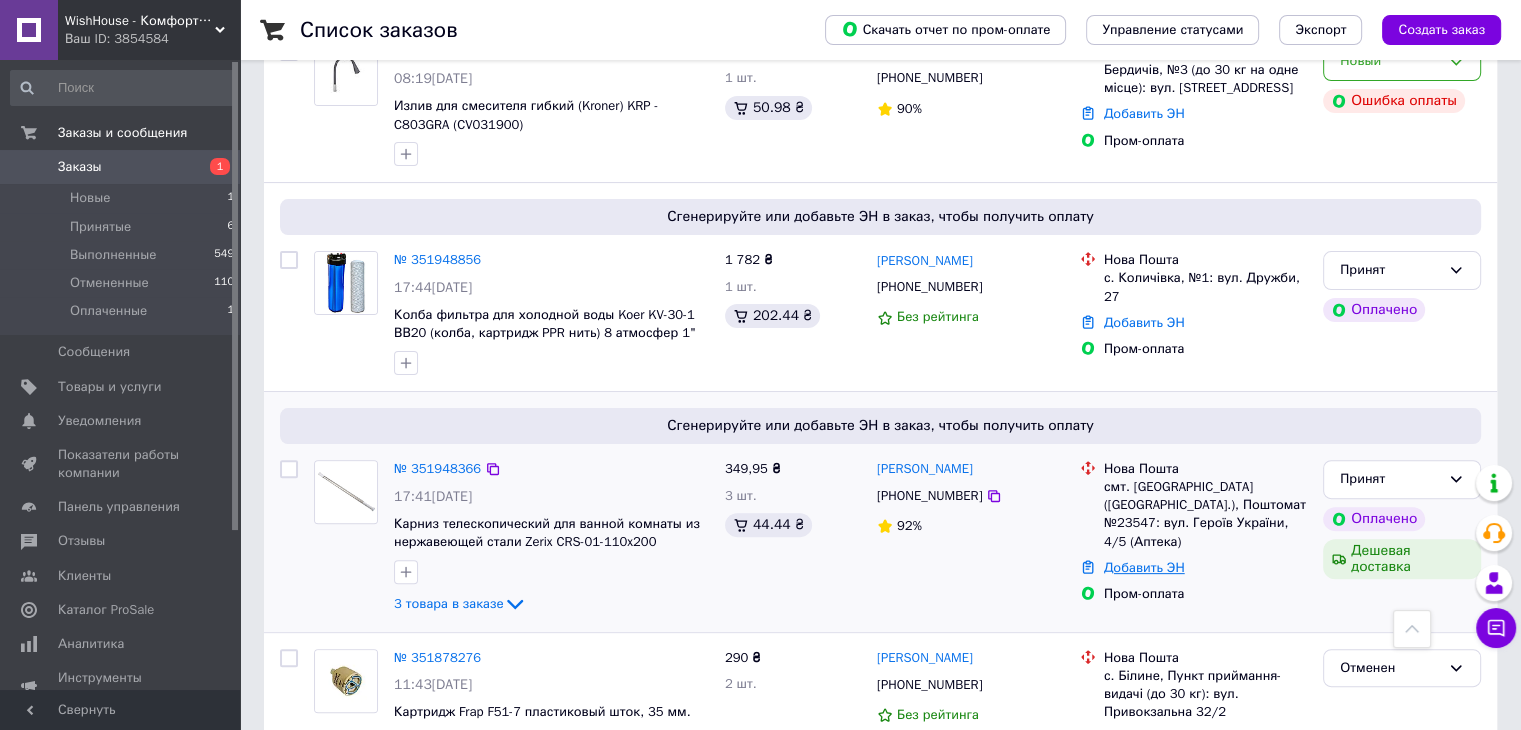 click on "Добавить ЭН" at bounding box center (1144, 567) 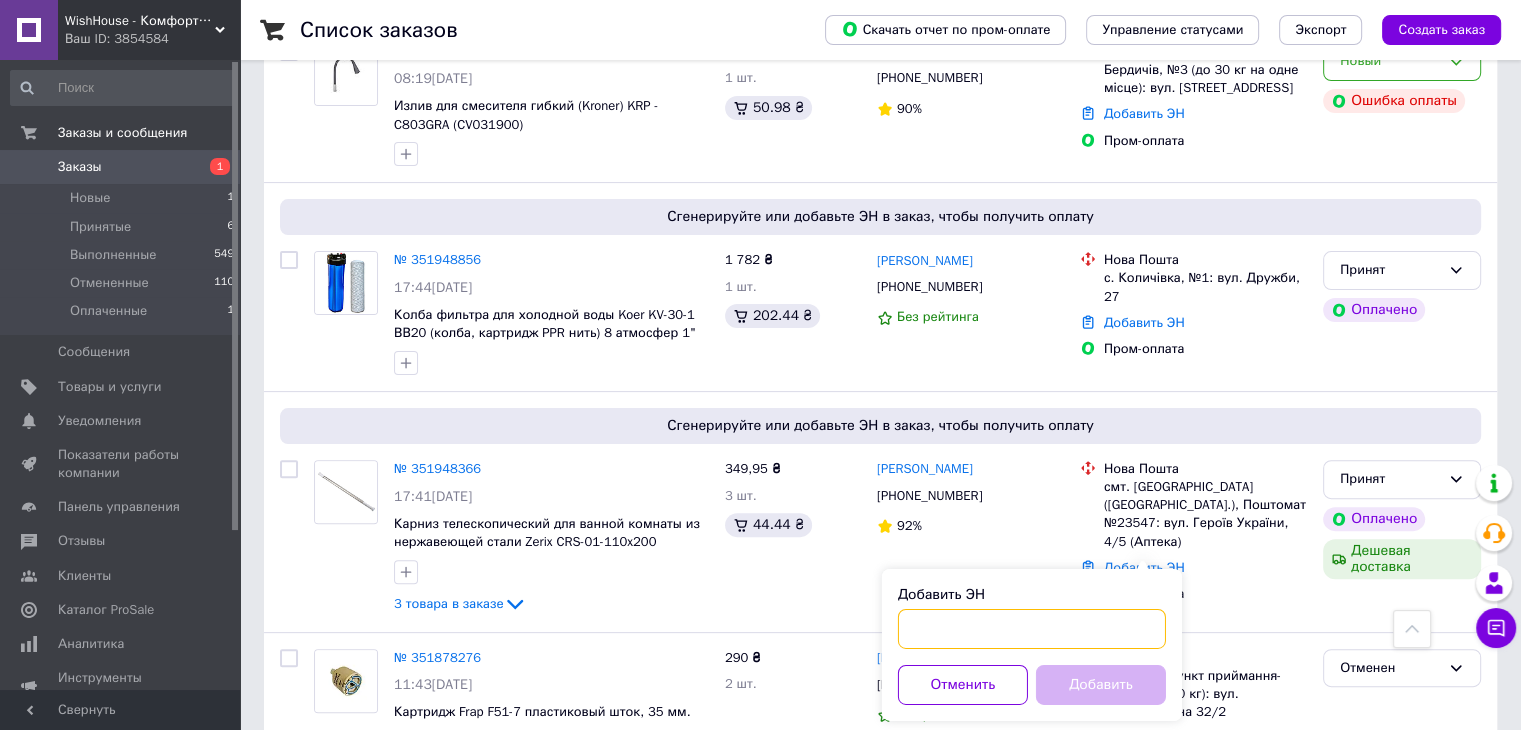 click on "Добавить ЭН" at bounding box center (1032, 629) 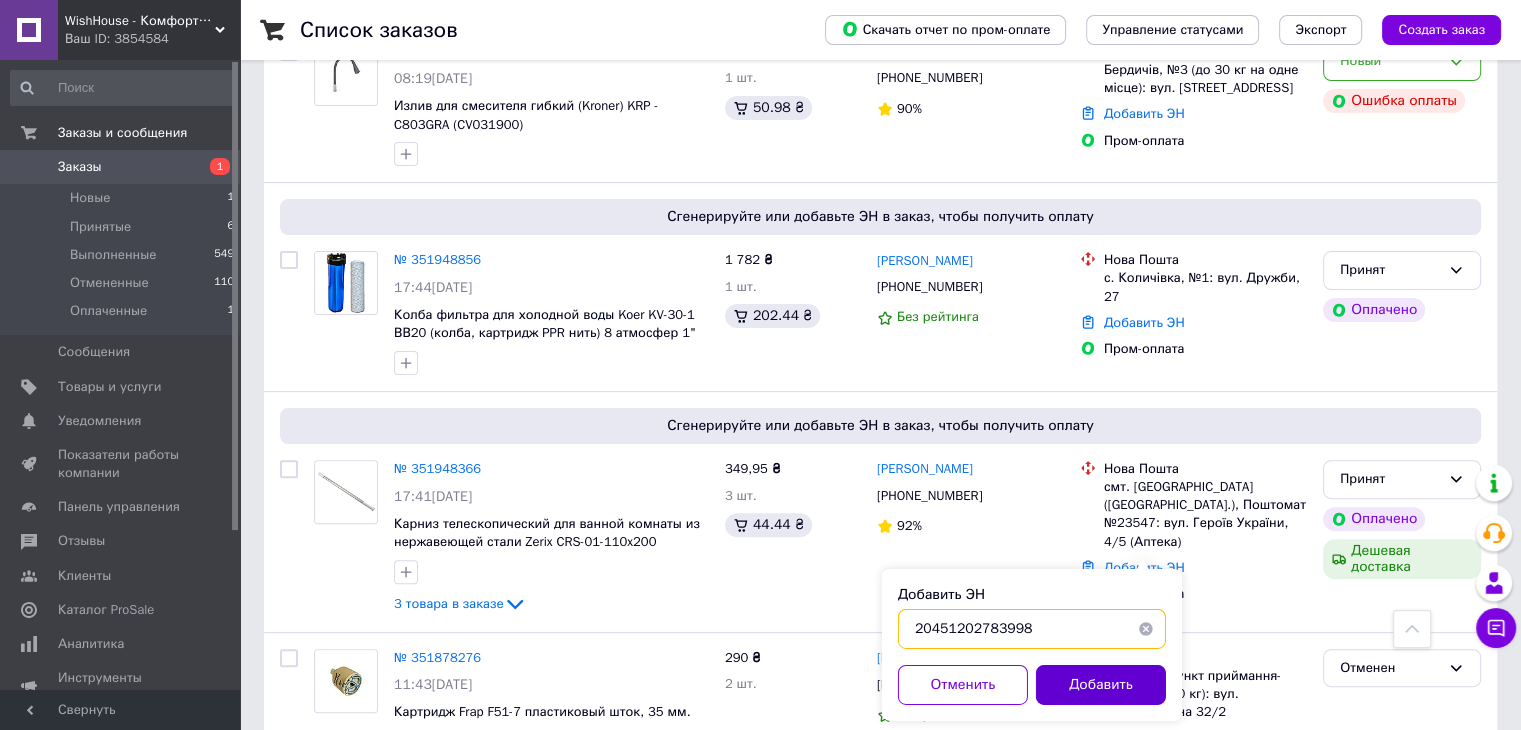 type on "20451202783998" 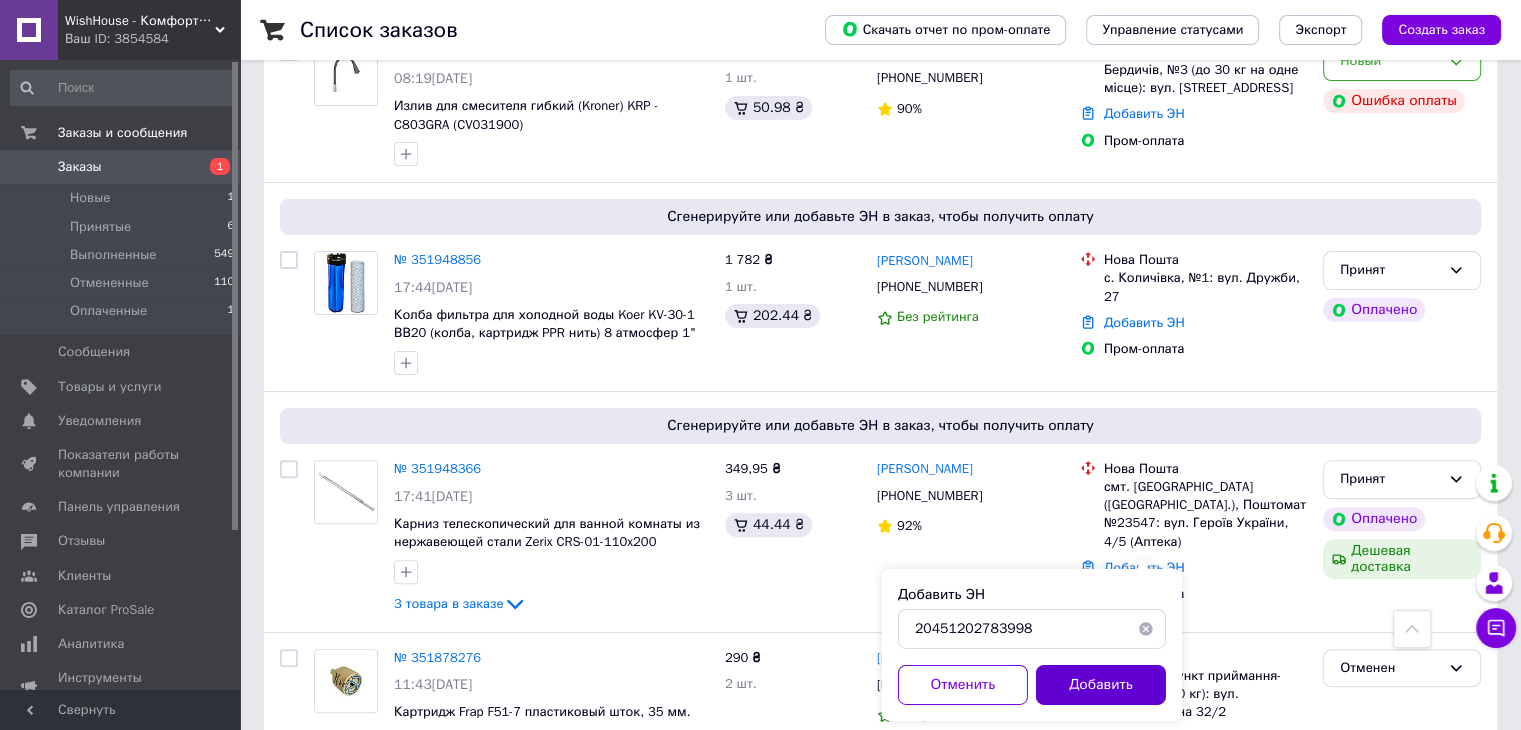 click on "Добавить" at bounding box center [1101, 685] 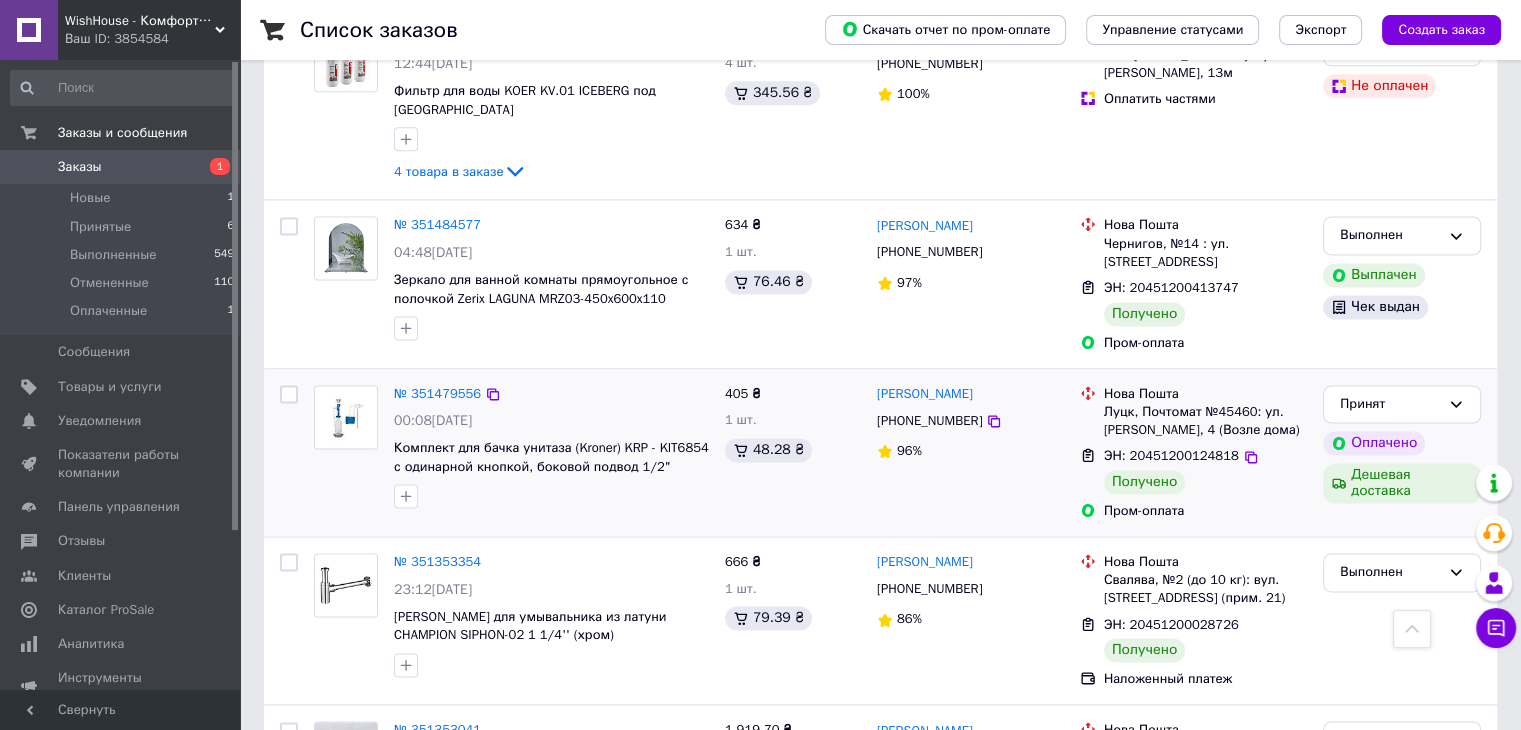 scroll, scrollTop: 2686, scrollLeft: 0, axis: vertical 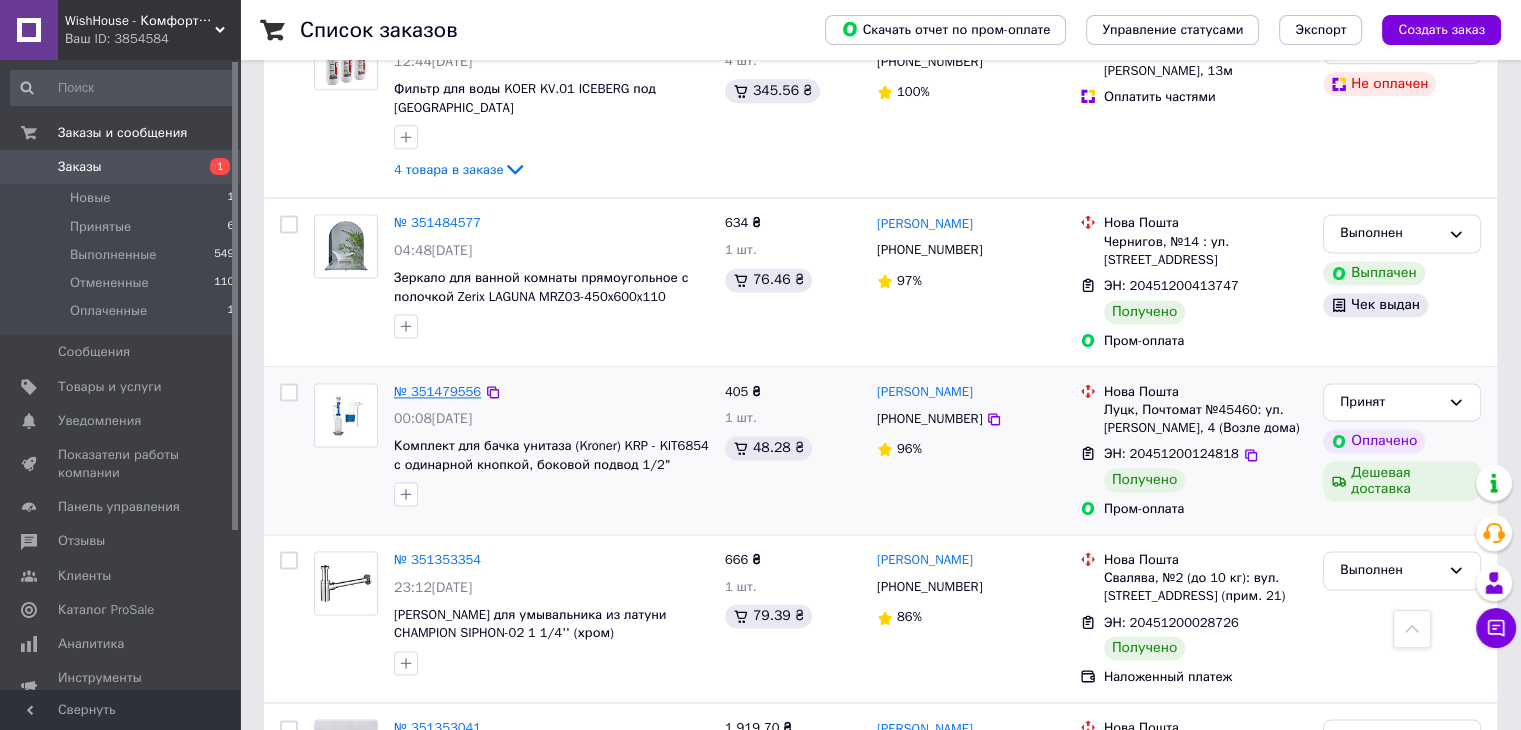 click on "№ 351479556" at bounding box center [437, 391] 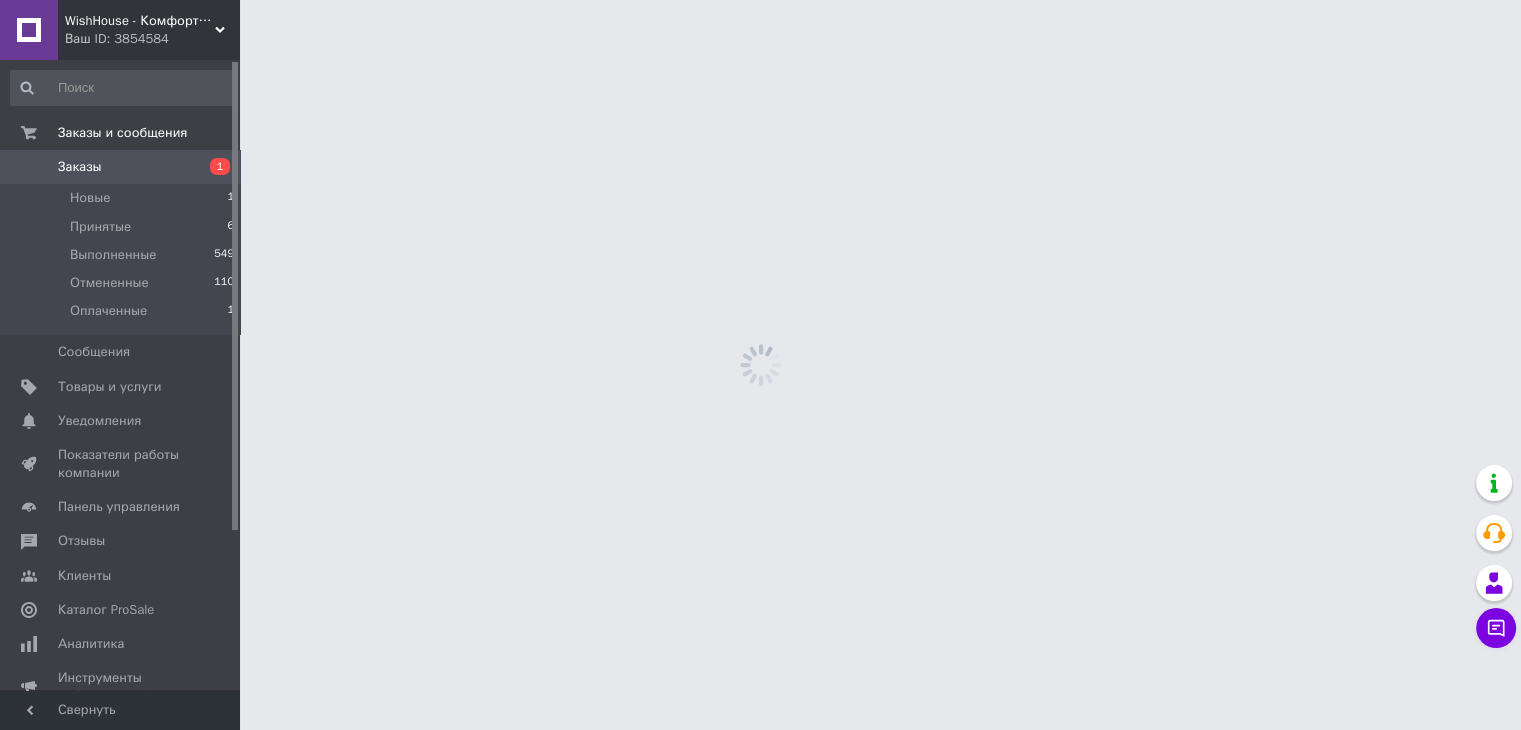 scroll, scrollTop: 0, scrollLeft: 0, axis: both 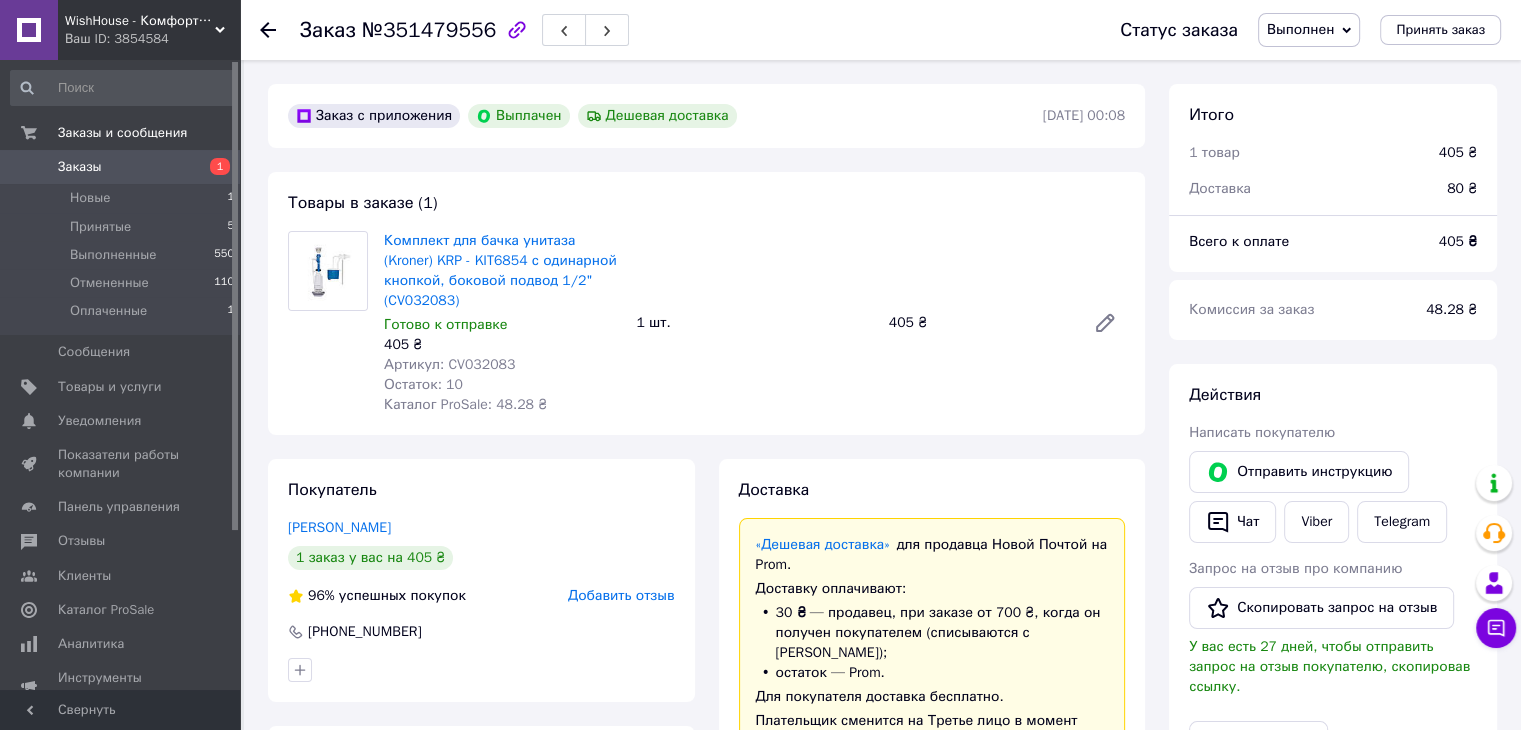 click on "Артикул: CV032083" at bounding box center [449, 364] 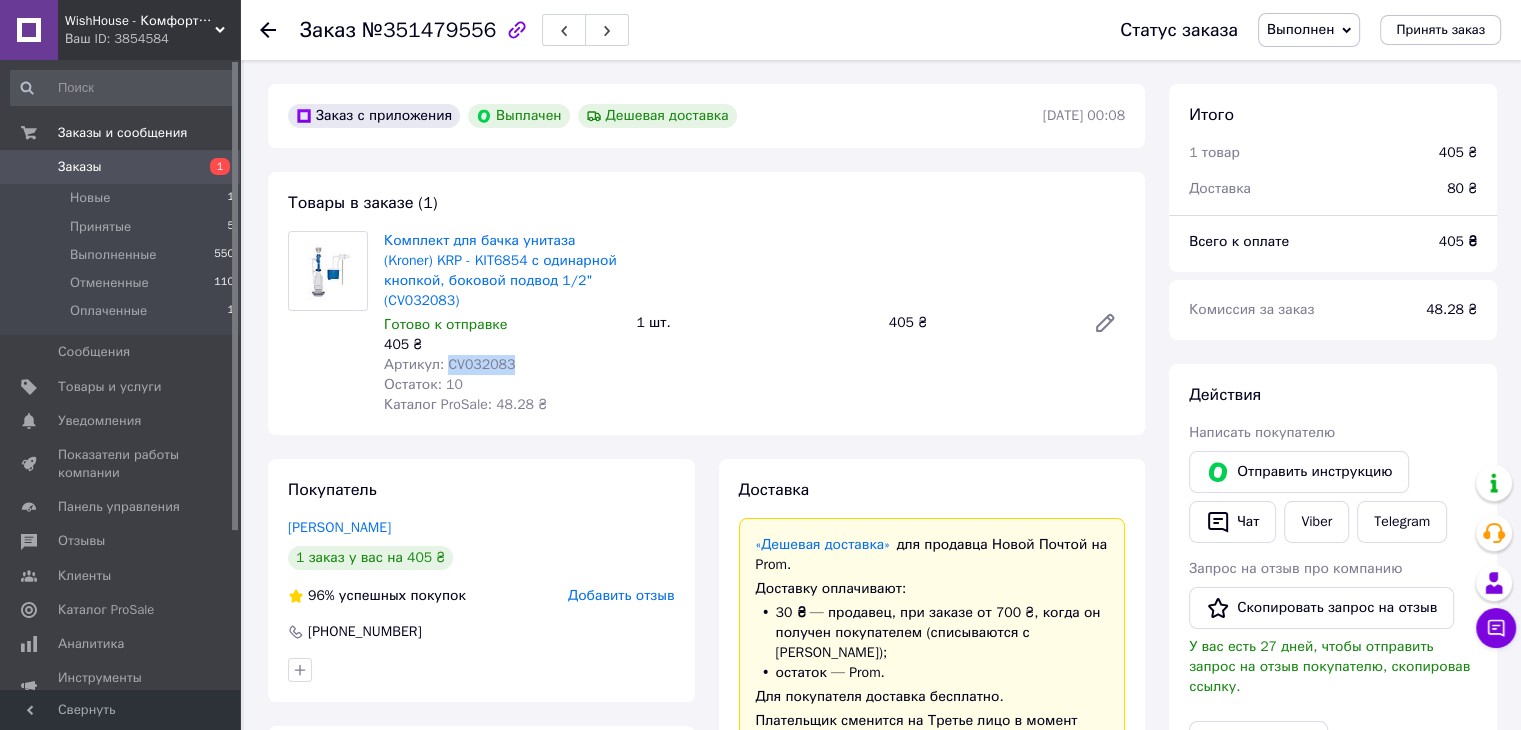 click on "Артикул: CV032083" at bounding box center [449, 364] 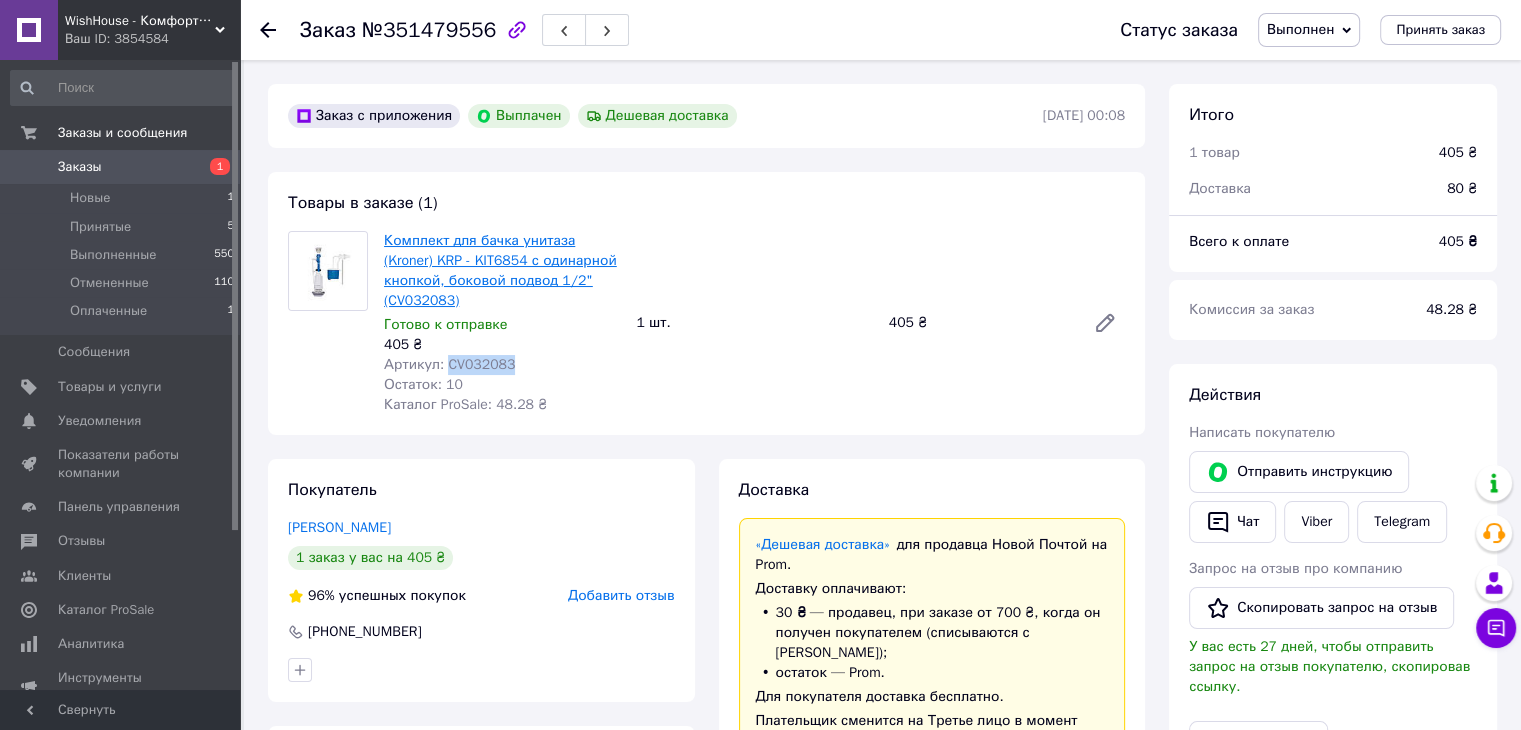 click on "Комплект для бачка унитаза (Kroner) KRP - KIT6854 с одинарной кнопкой, боковой подвод 1/2" (CV032083)" at bounding box center (500, 270) 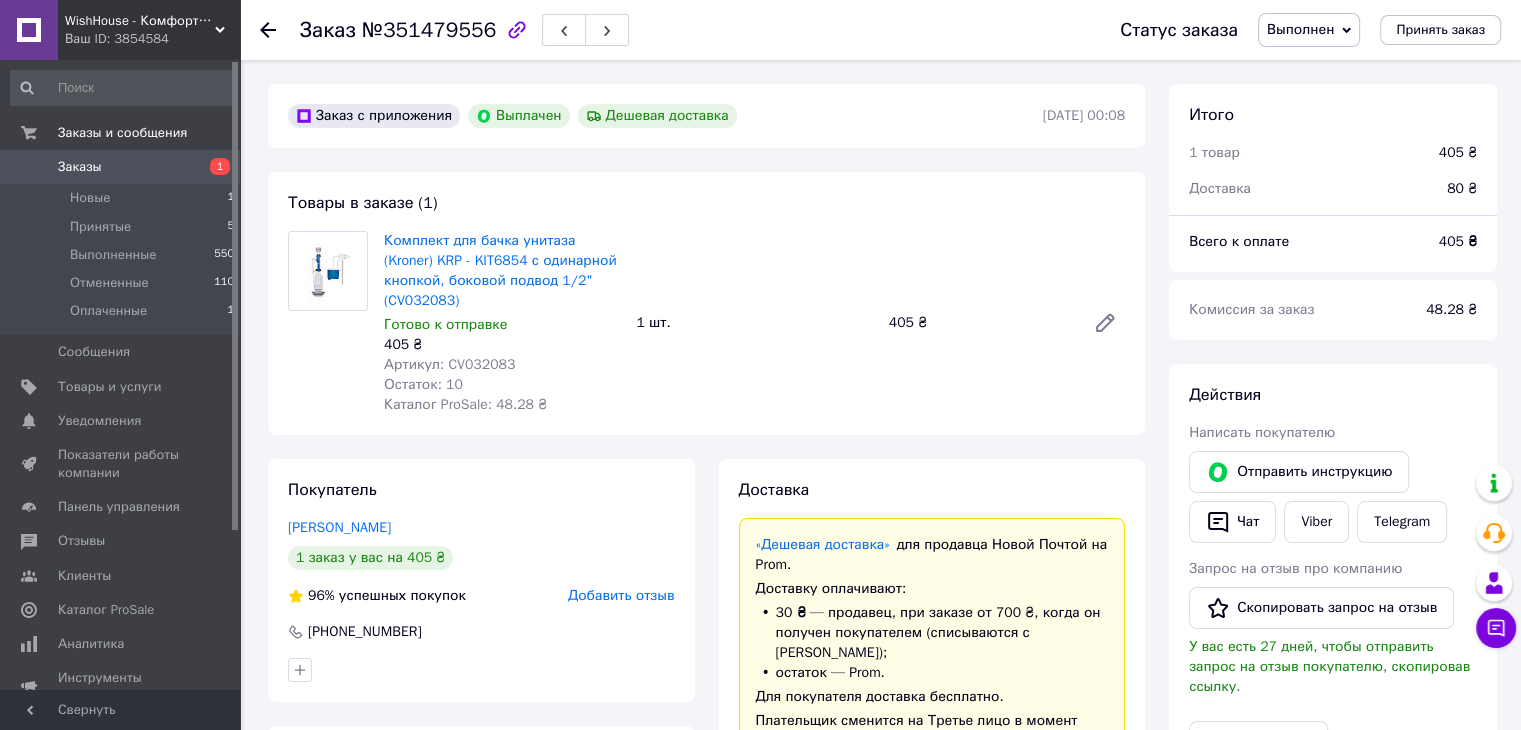 click on "405 ₴" at bounding box center (979, 323) 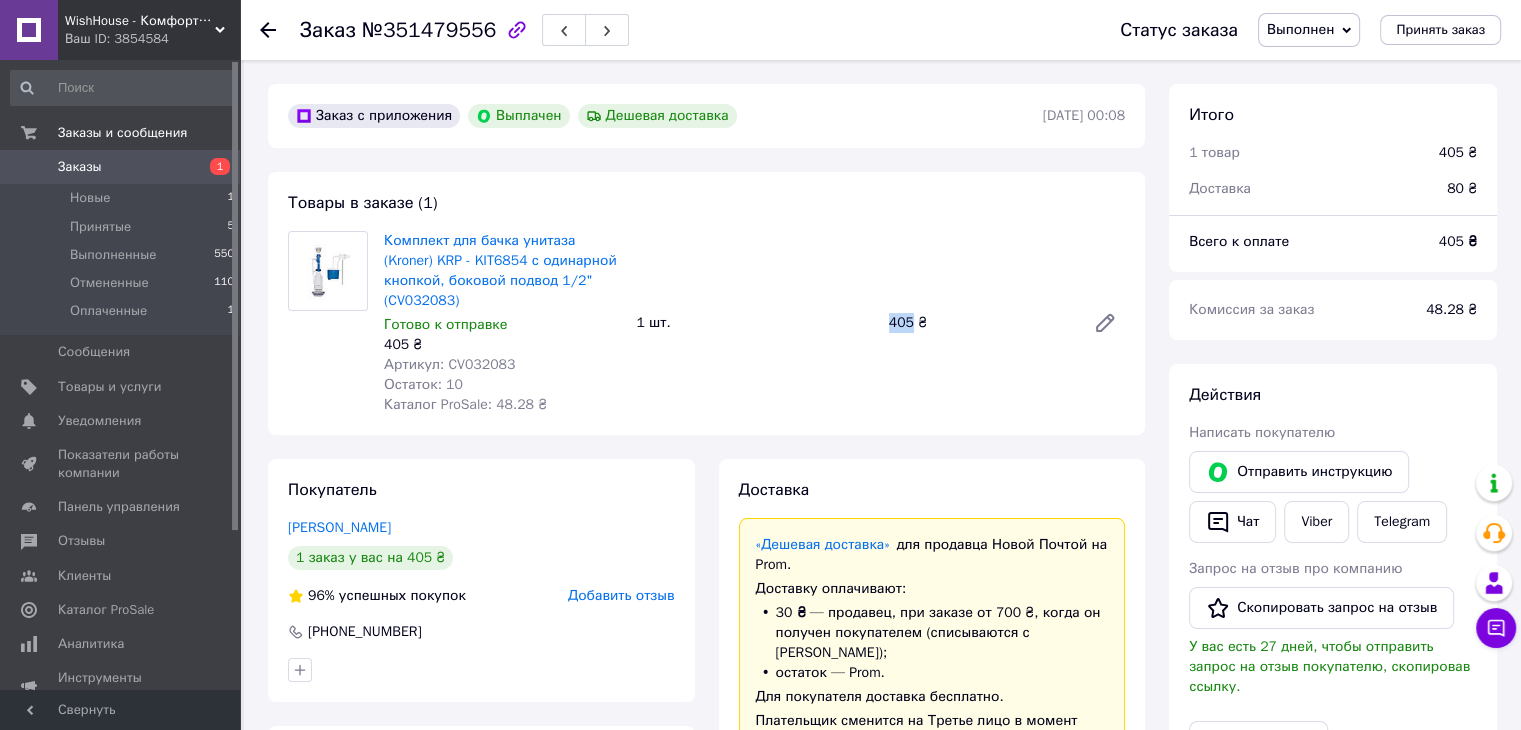 click on "405 ₴" at bounding box center (979, 323) 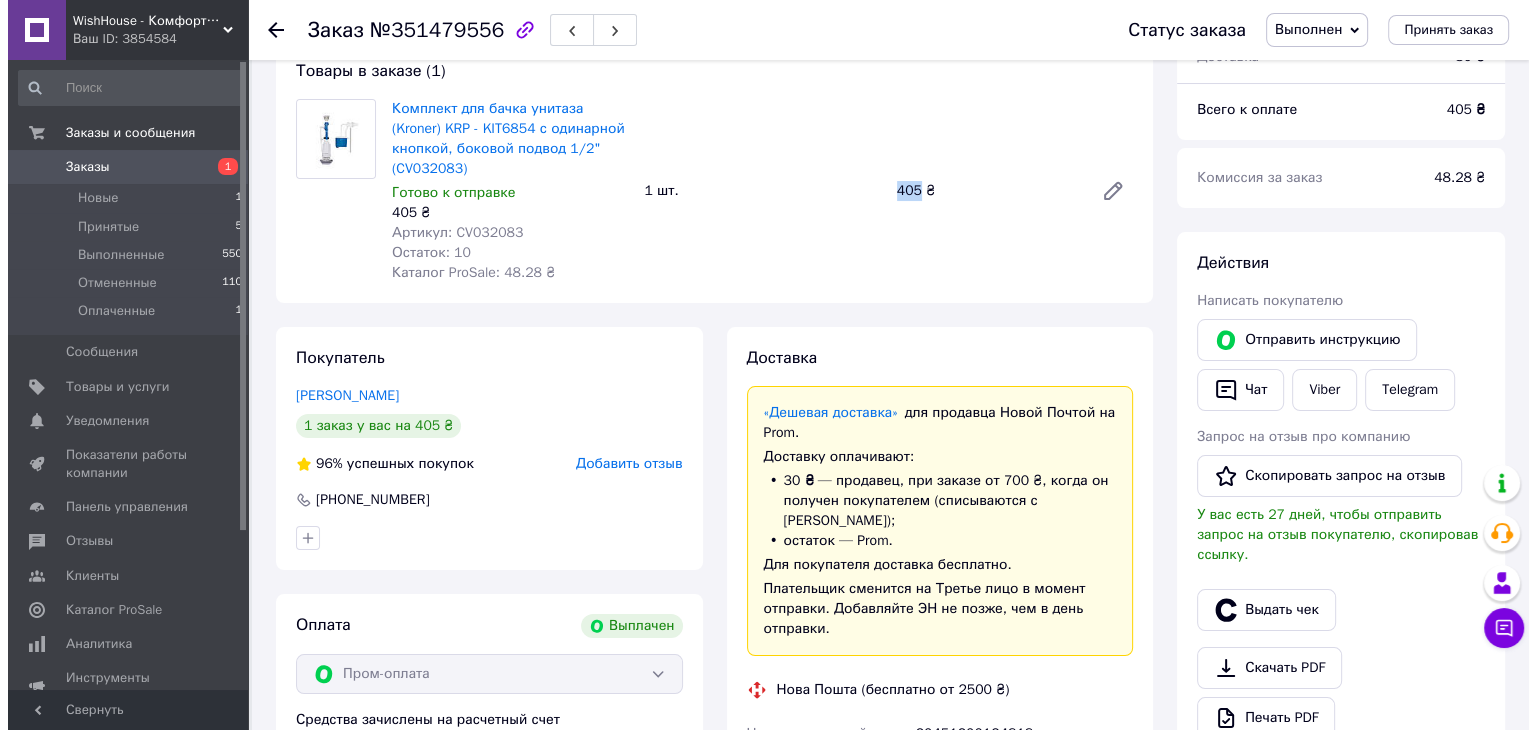 scroll, scrollTop: 136, scrollLeft: 0, axis: vertical 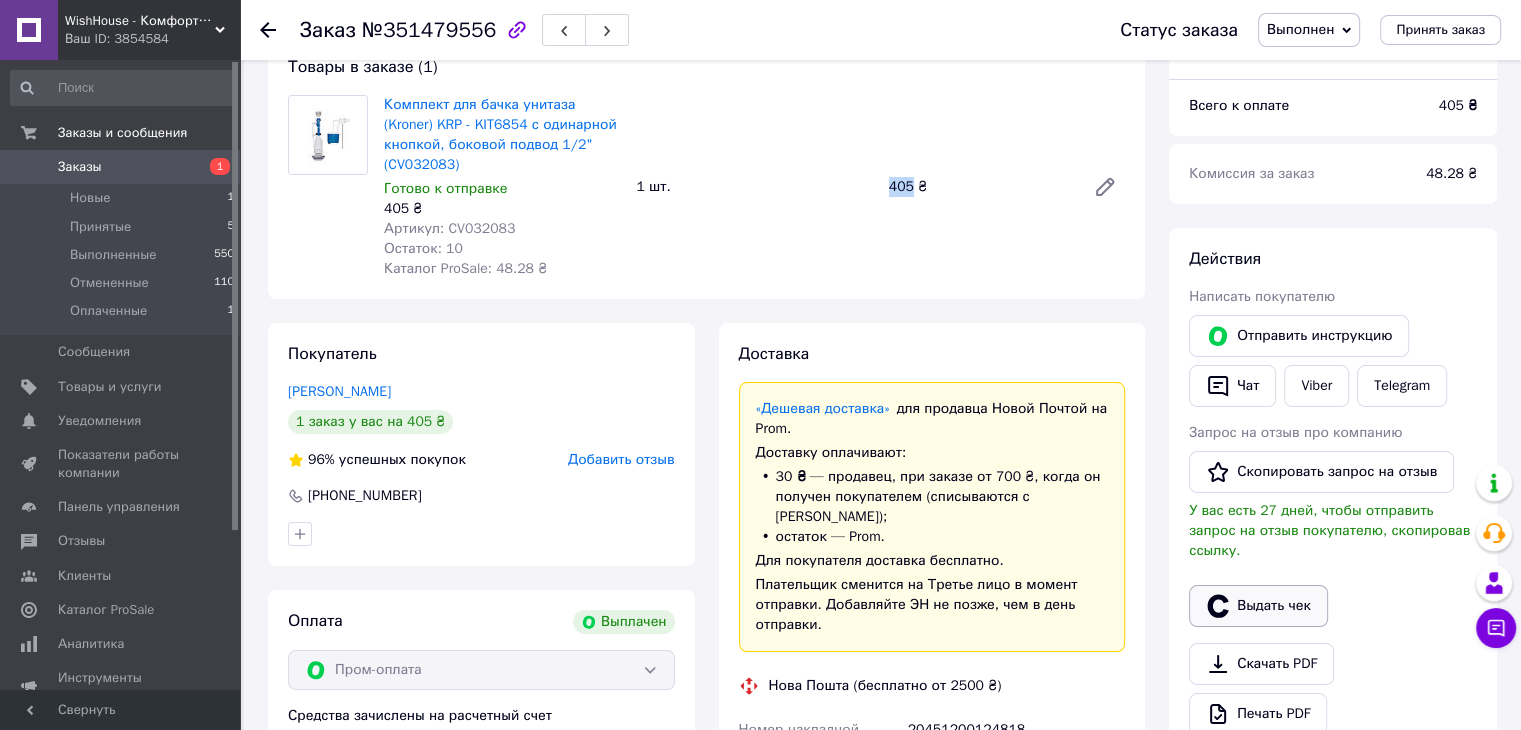 click on "Выдать чек" at bounding box center [1258, 606] 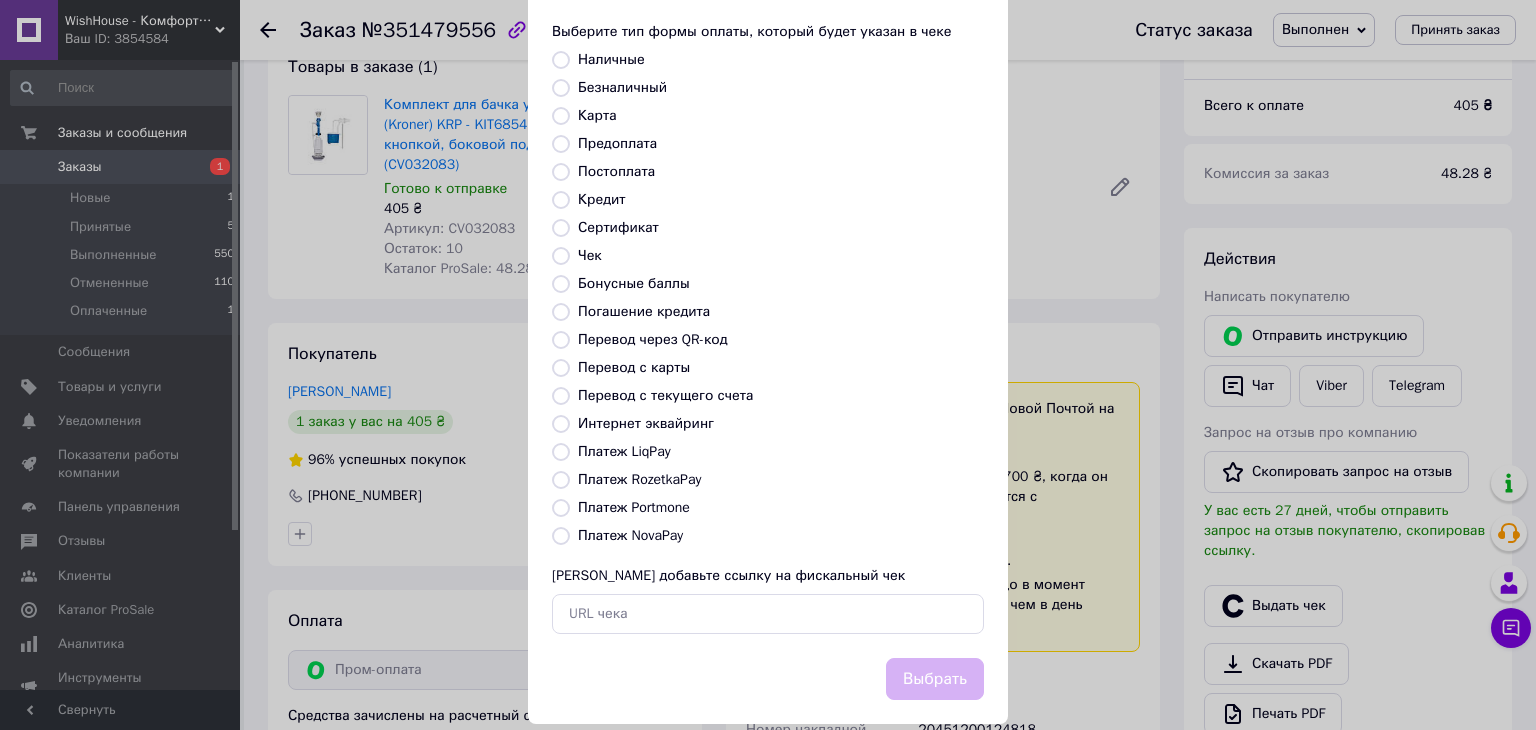 scroll, scrollTop: 100, scrollLeft: 0, axis: vertical 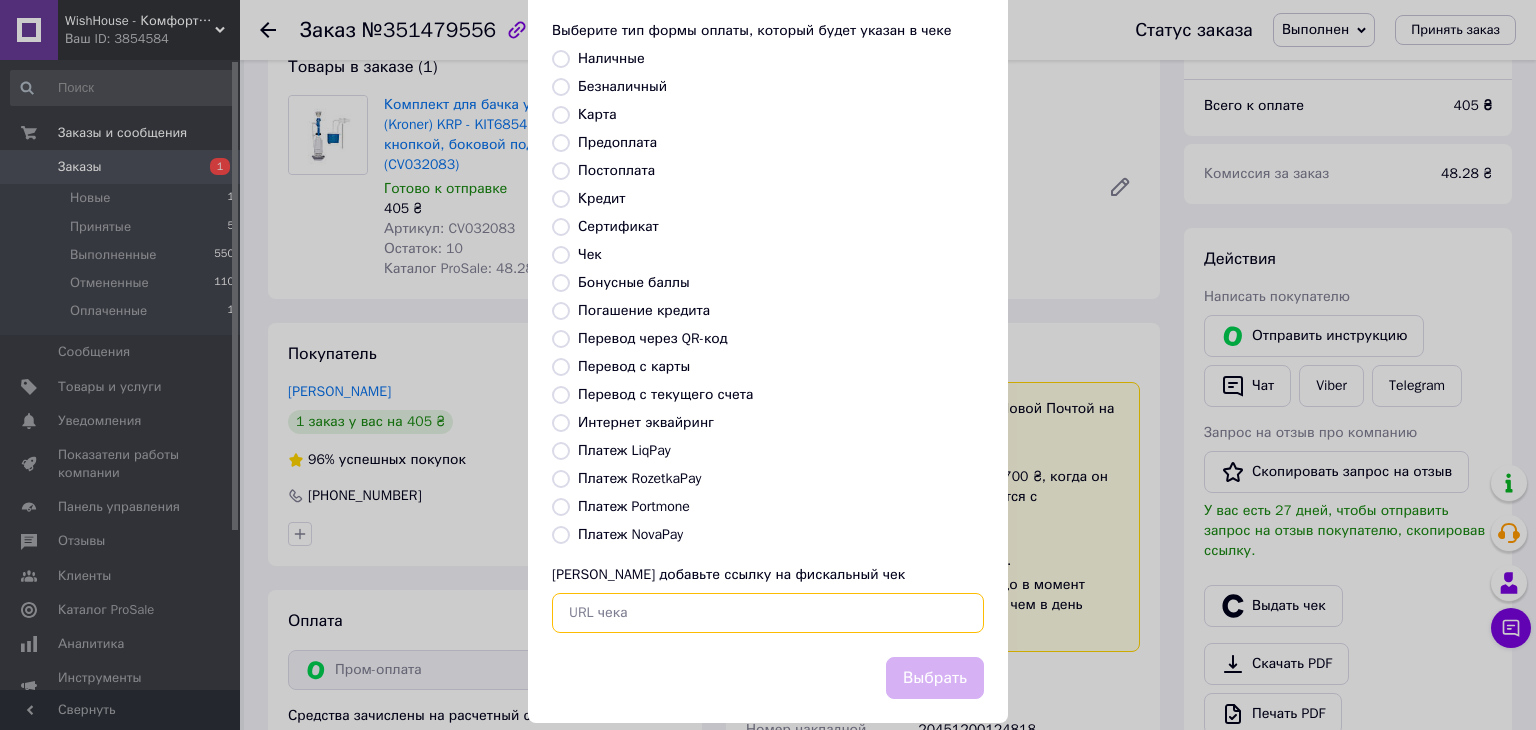 click at bounding box center [768, 613] 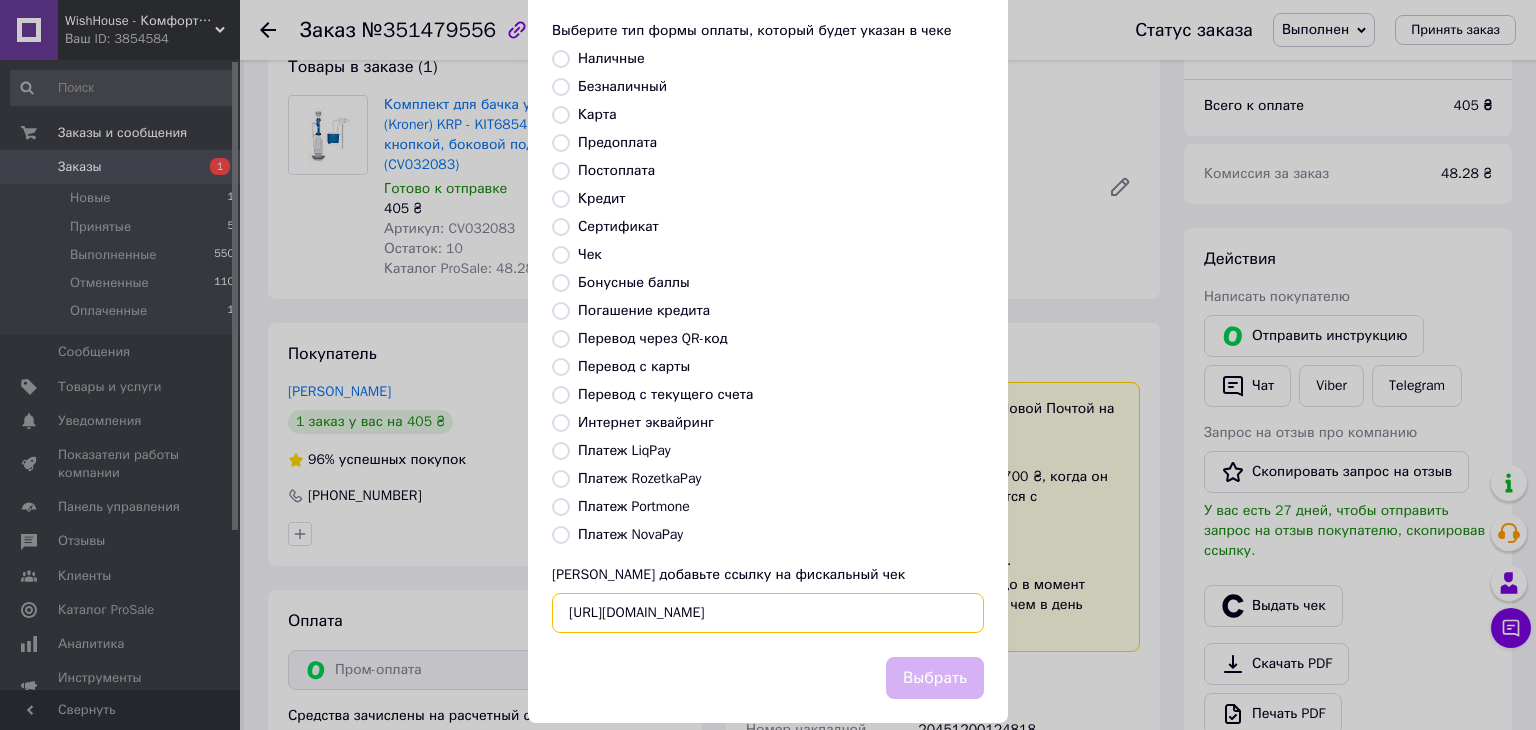scroll, scrollTop: 0, scrollLeft: 13, axis: horizontal 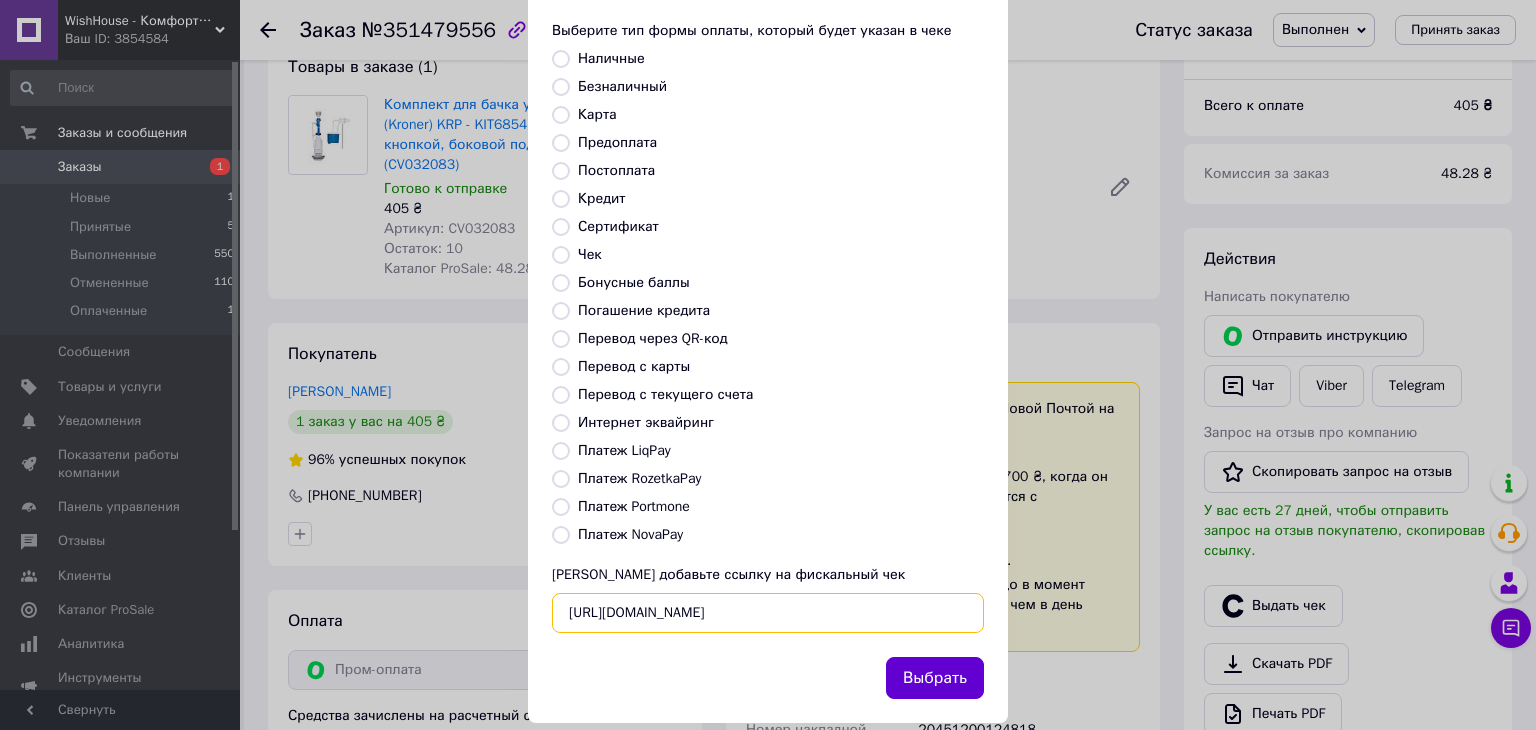 type on "[URL][DOMAIN_NAME]" 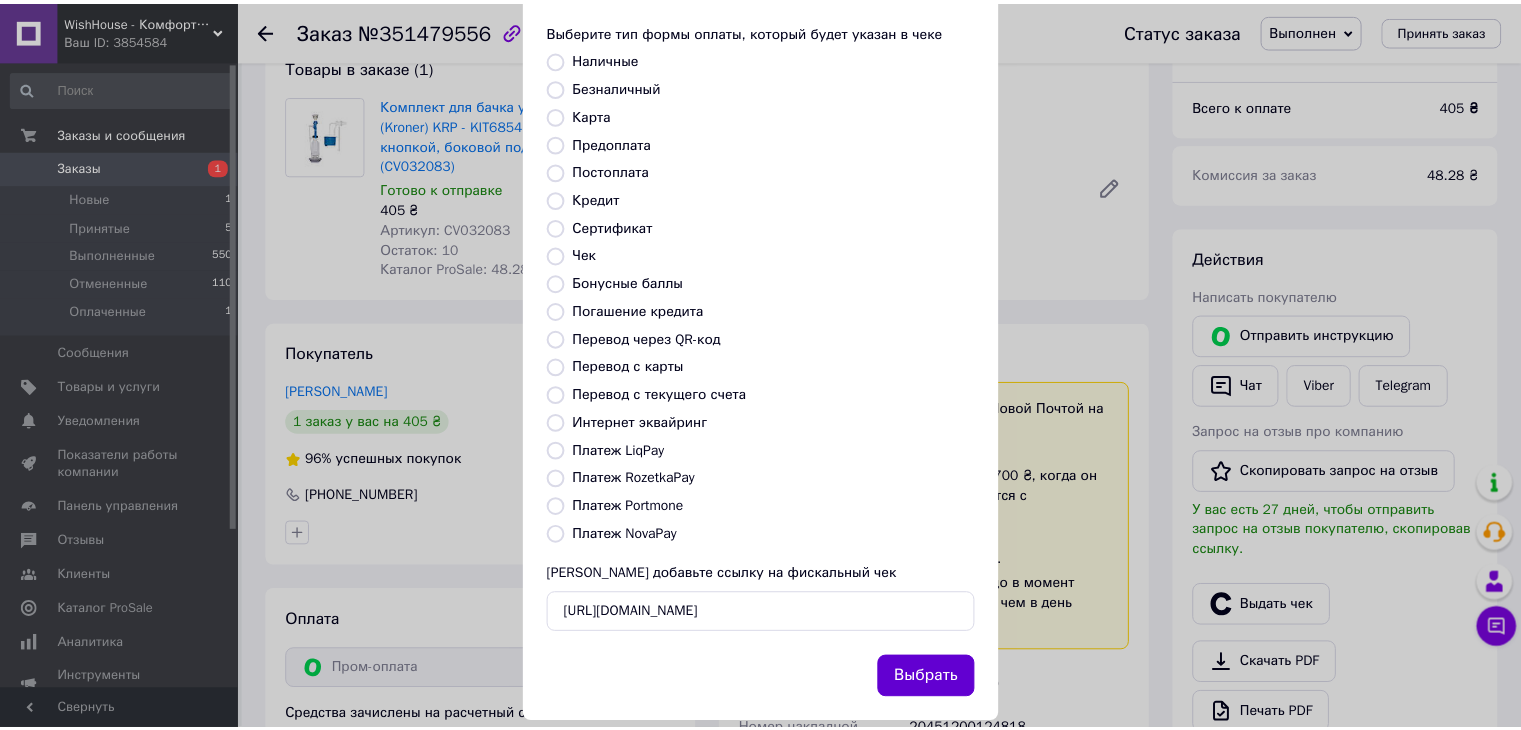 scroll, scrollTop: 0, scrollLeft: 0, axis: both 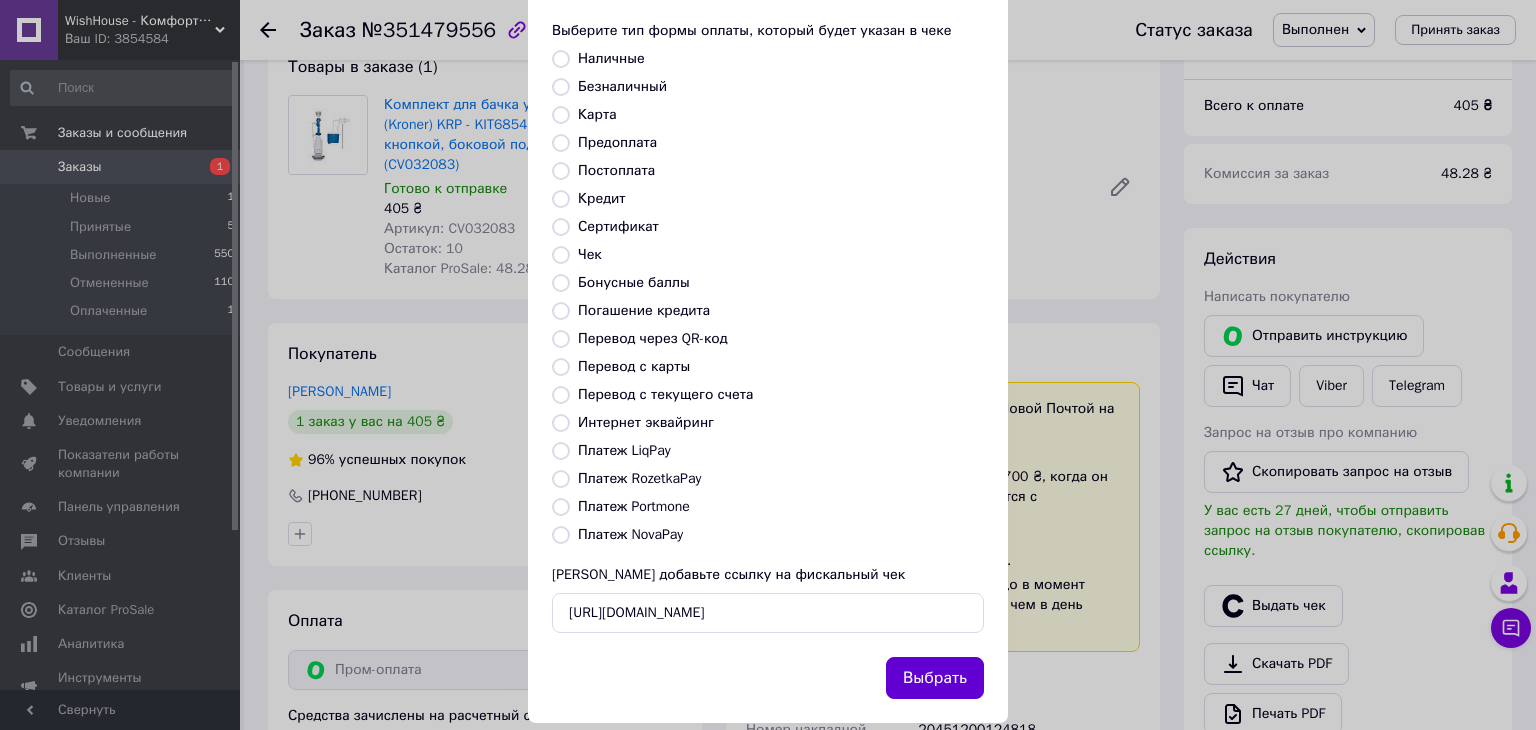 click on "Выбрать" at bounding box center (935, 678) 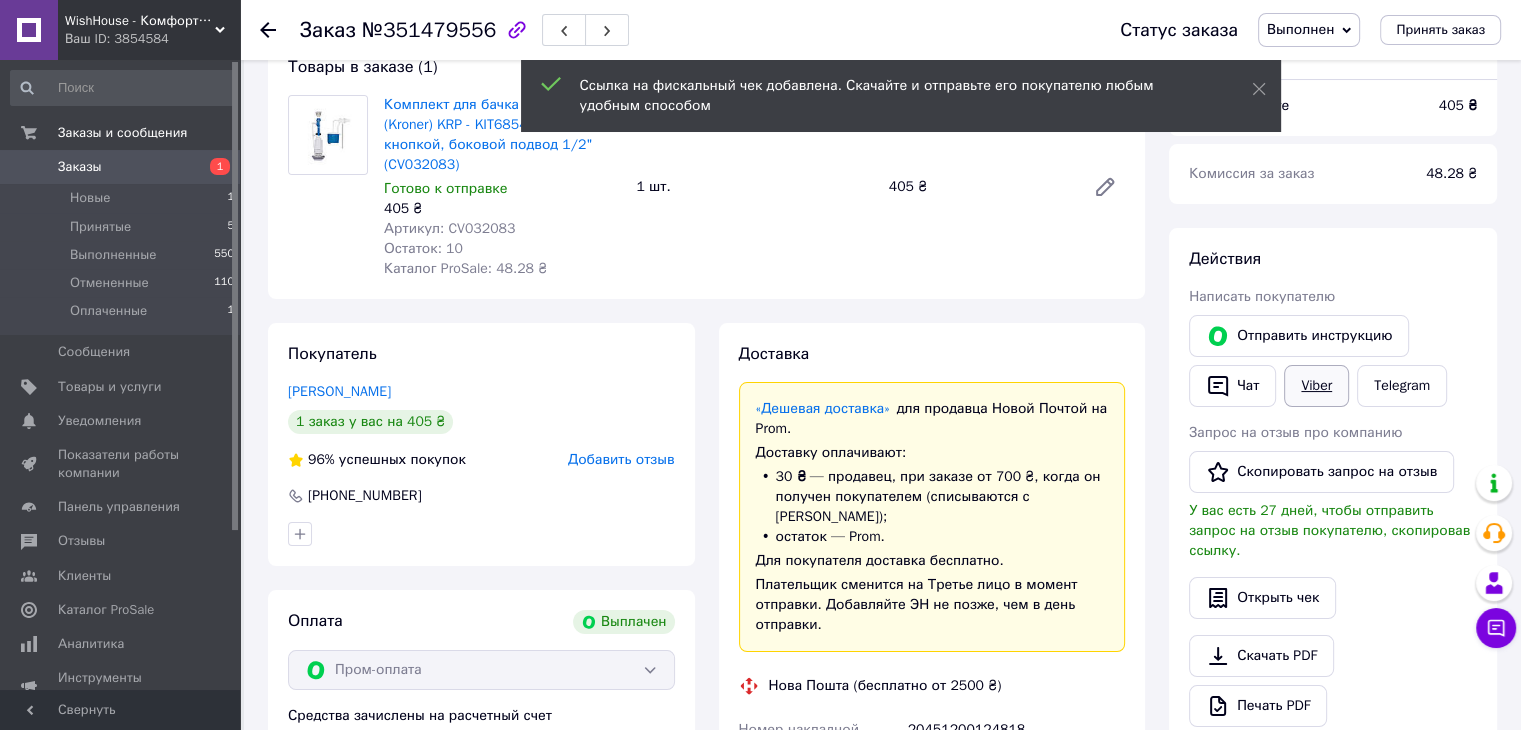 click on "Viber" at bounding box center (1316, 386) 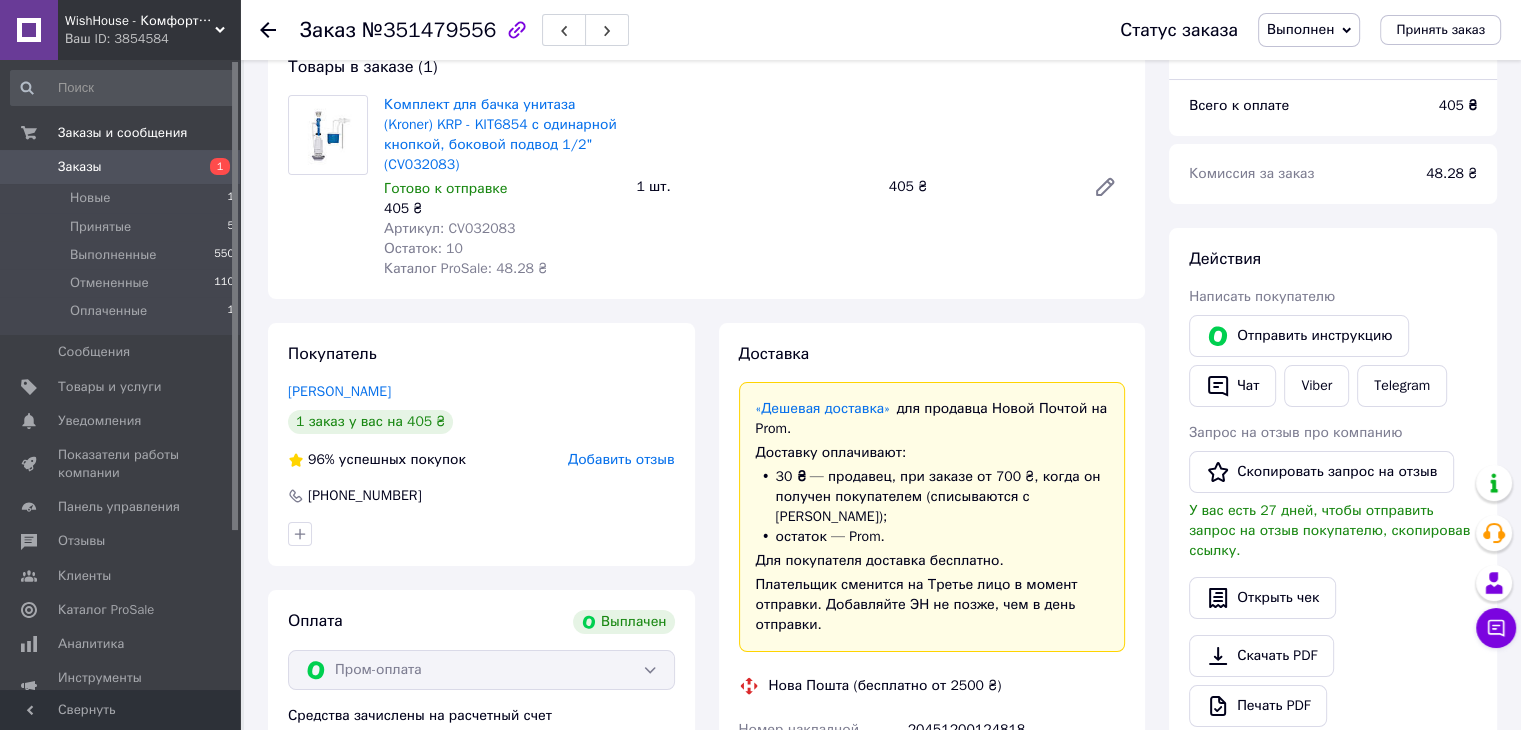 click on "Заказы" at bounding box center [121, 167] 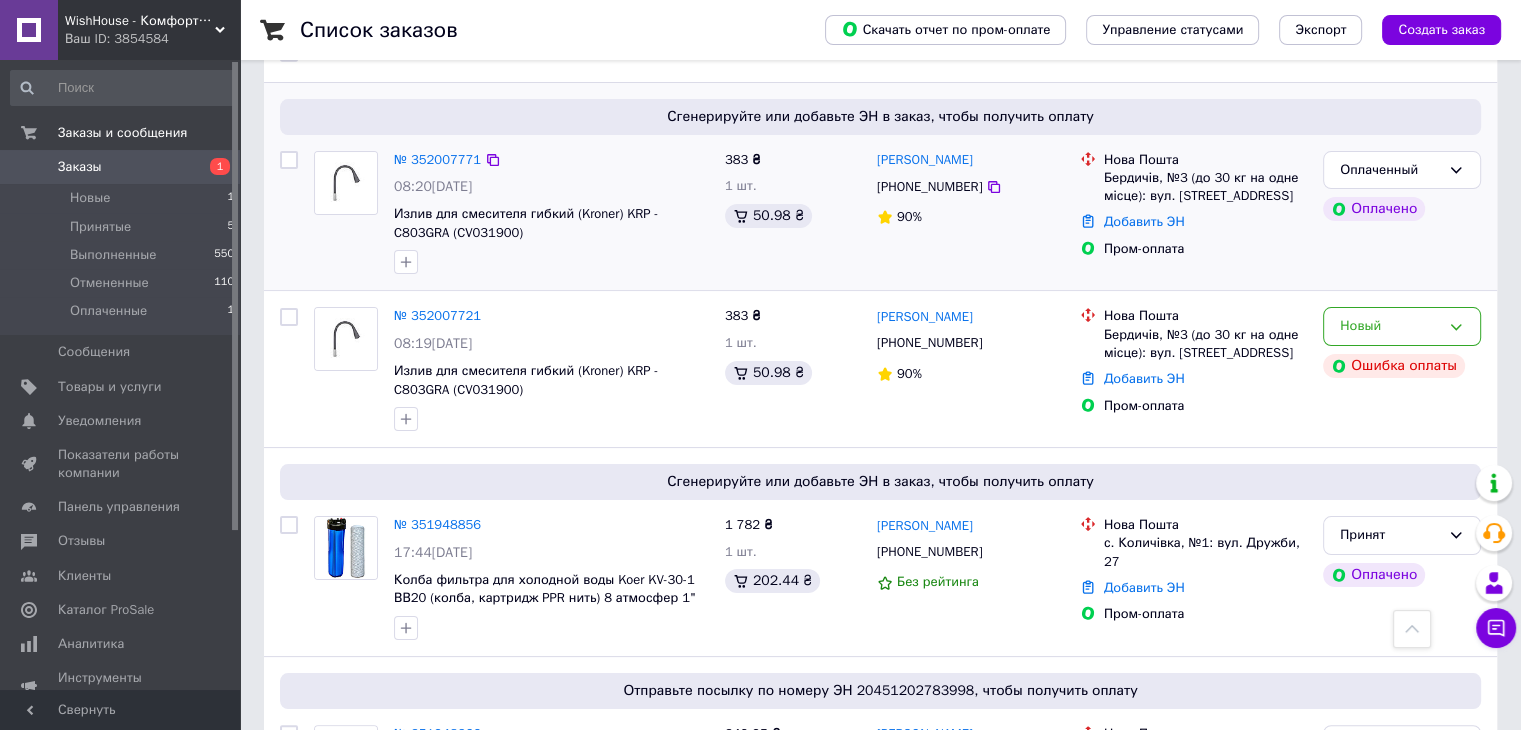 scroll, scrollTop: 148, scrollLeft: 0, axis: vertical 